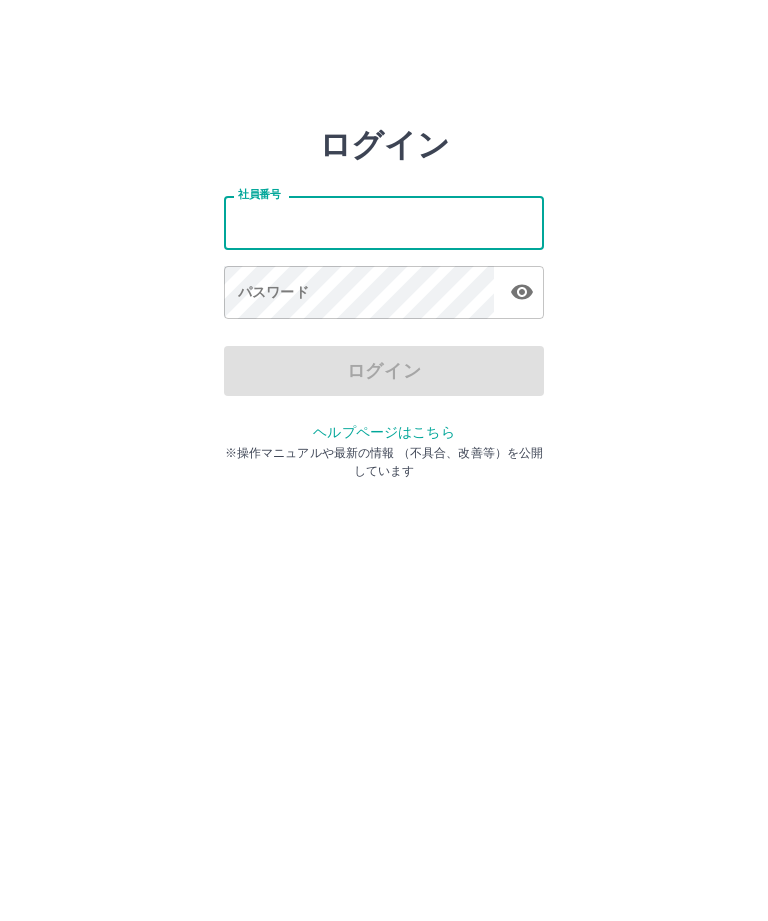 scroll, scrollTop: 0, scrollLeft: 0, axis: both 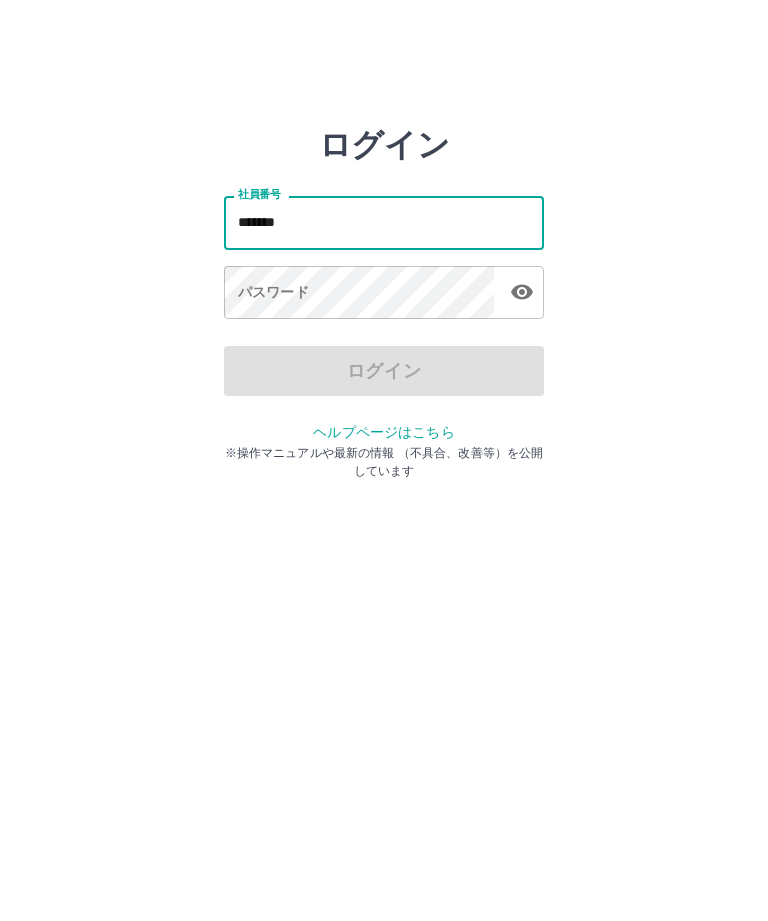 type on "*******" 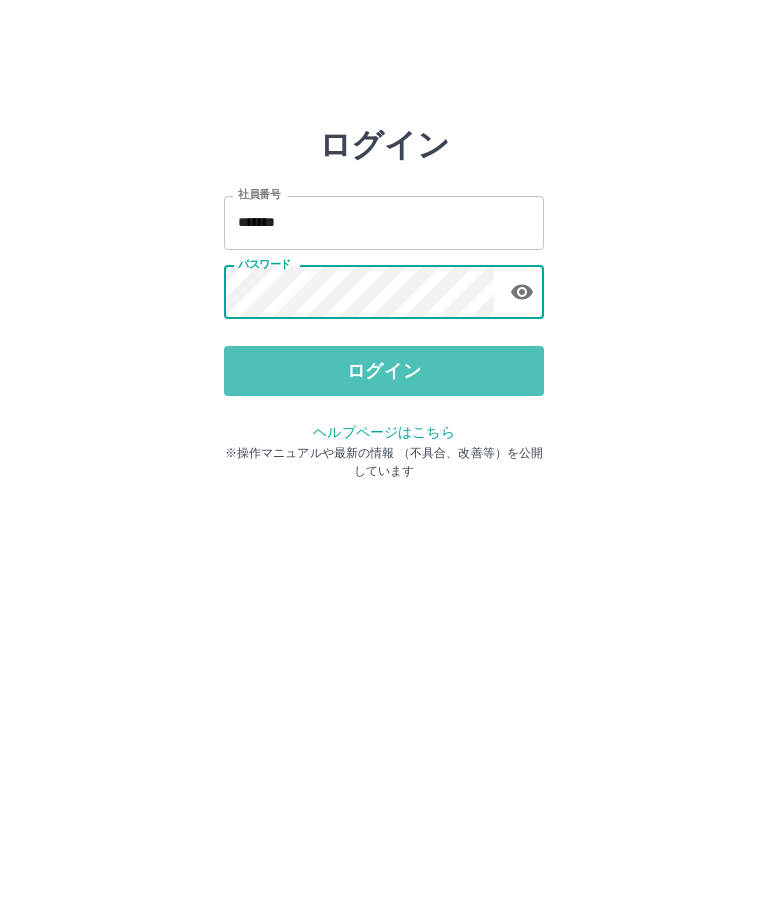 click on "ログイン" at bounding box center (384, 371) 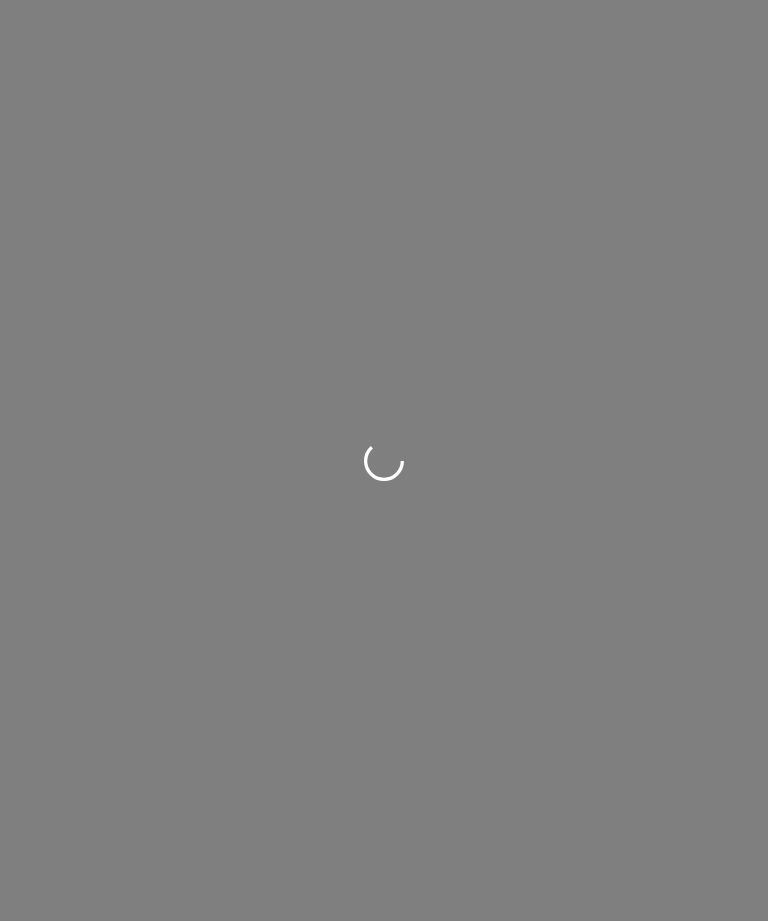 scroll, scrollTop: 0, scrollLeft: 0, axis: both 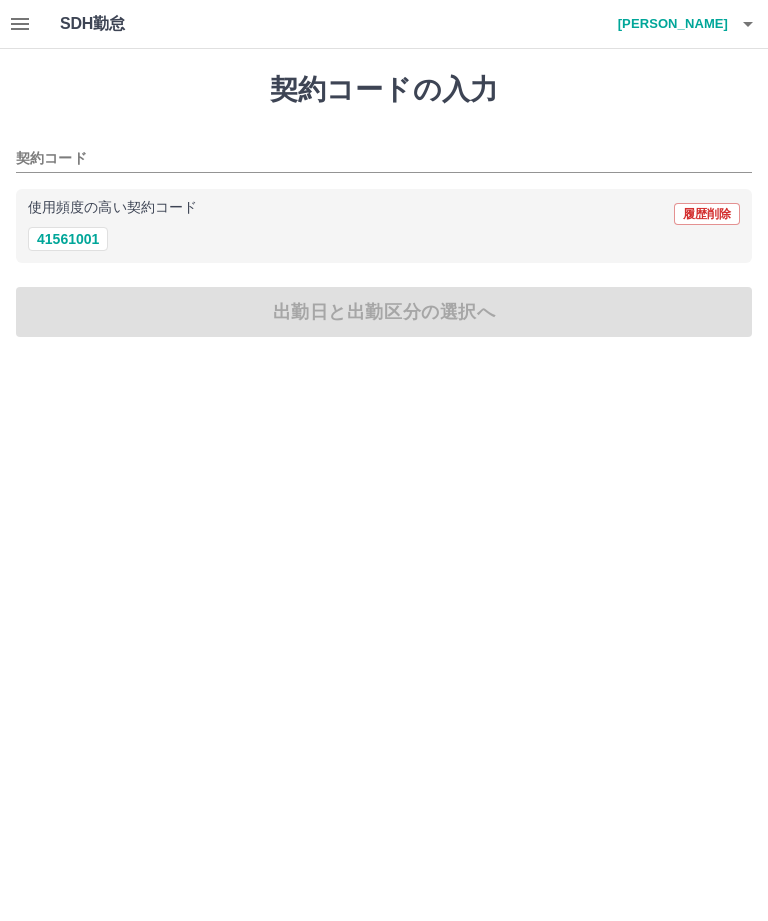 click on "41561001" at bounding box center [68, 239] 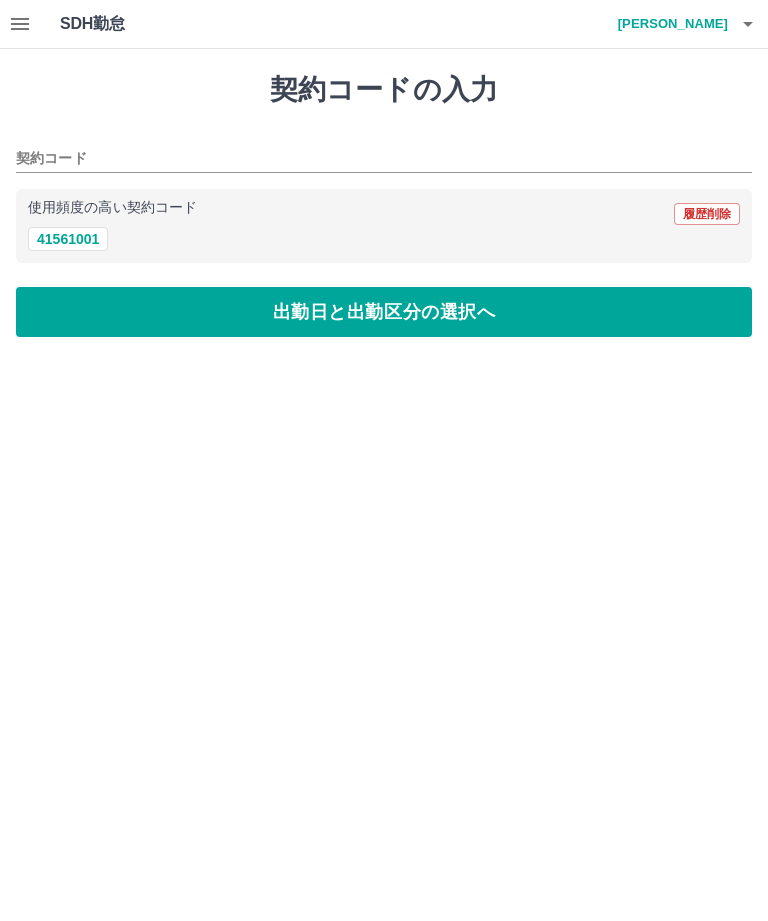 type on "********" 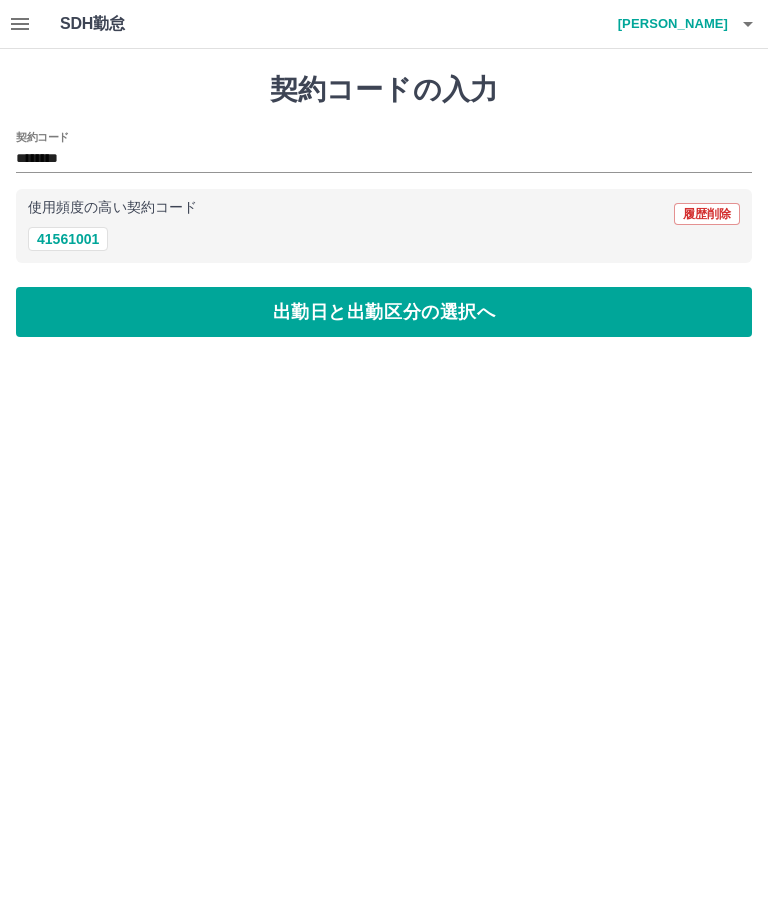 click on "出勤日と出勤区分の選択へ" at bounding box center (384, 312) 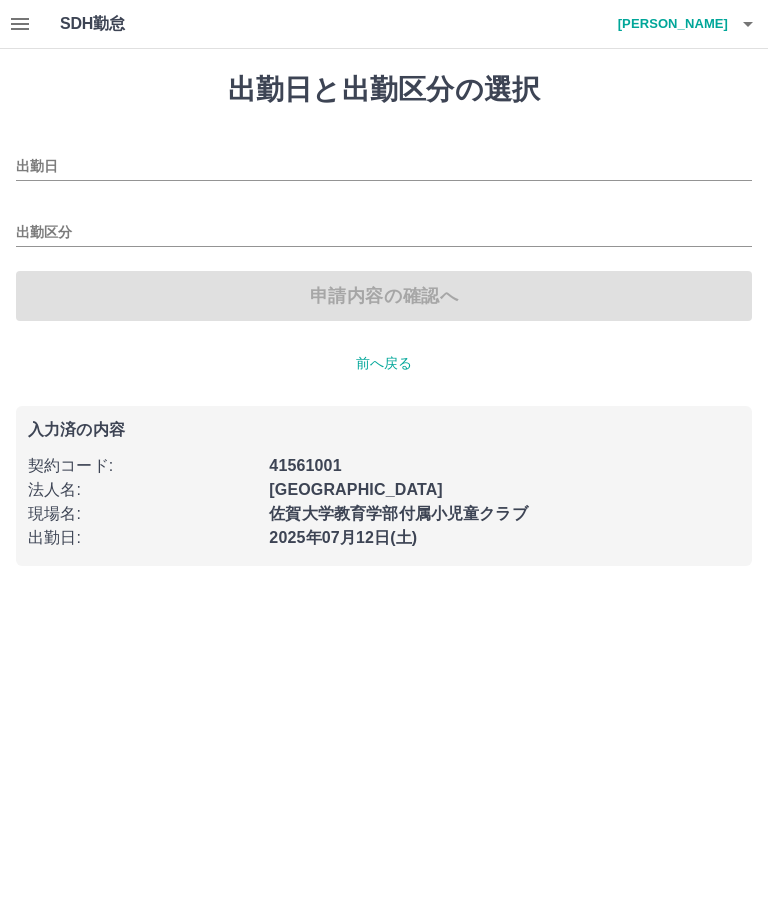type on "**********" 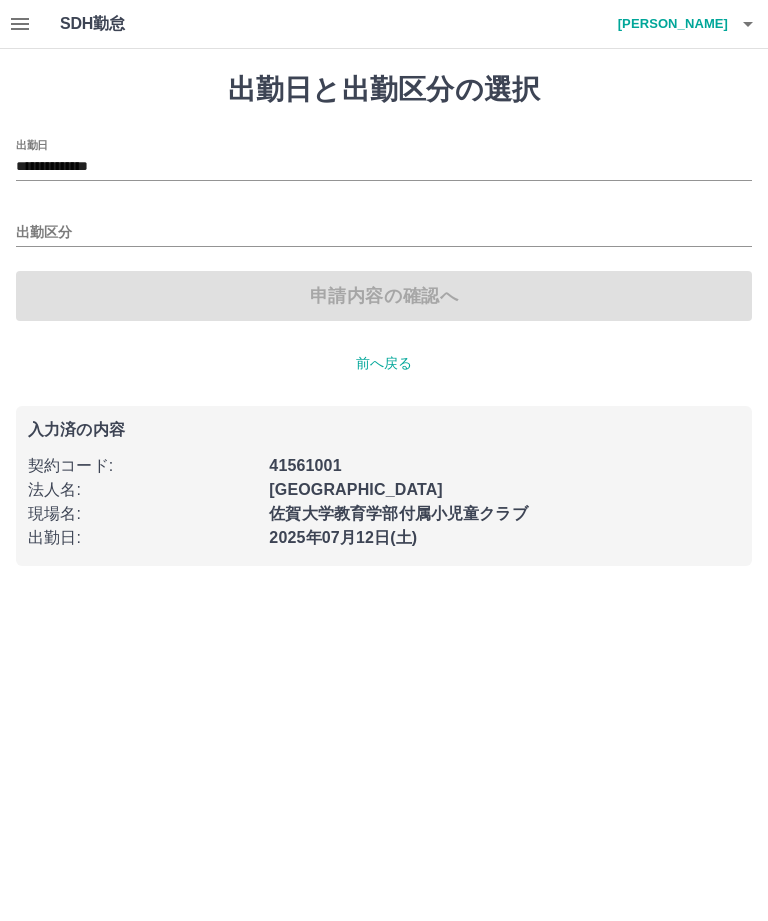 click on "出勤区分" at bounding box center [384, 233] 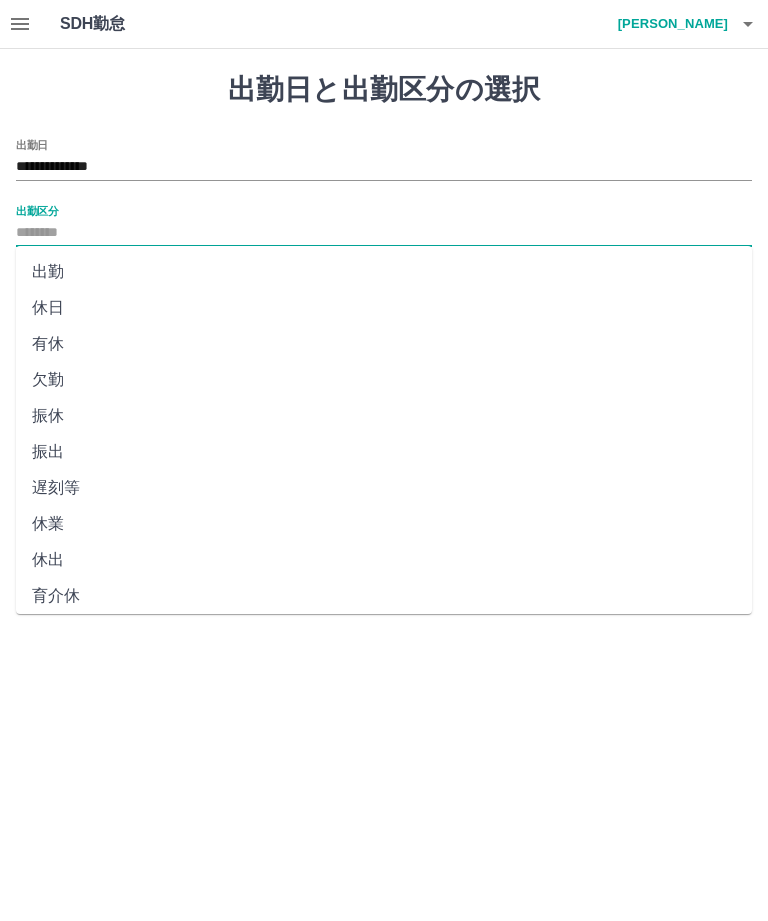 click on "出勤" at bounding box center [384, 272] 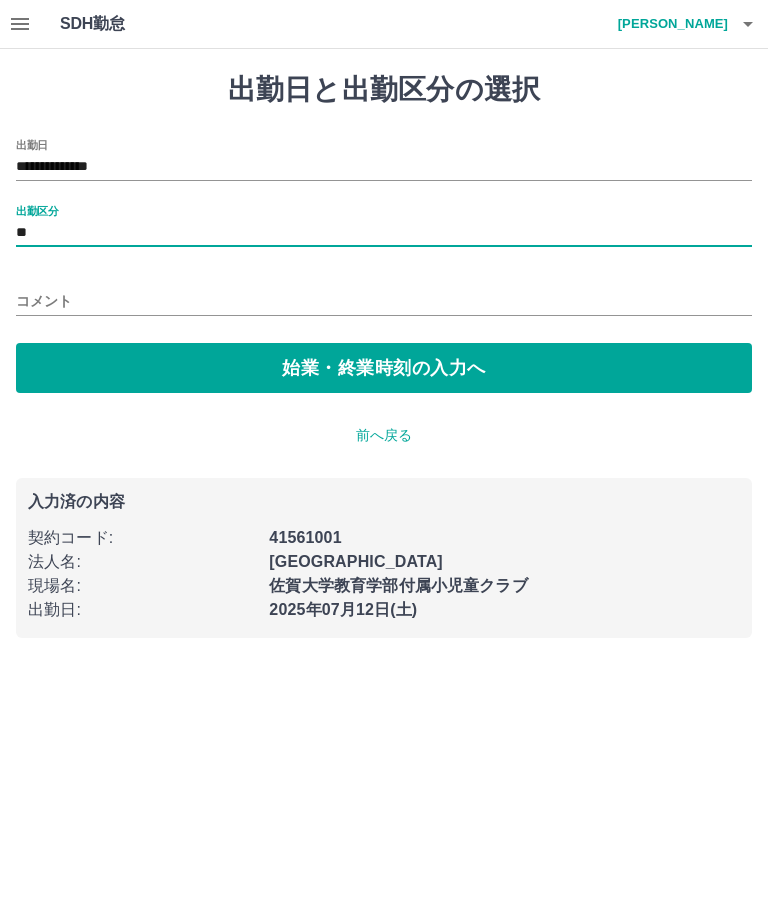 click on "**" at bounding box center (384, 233) 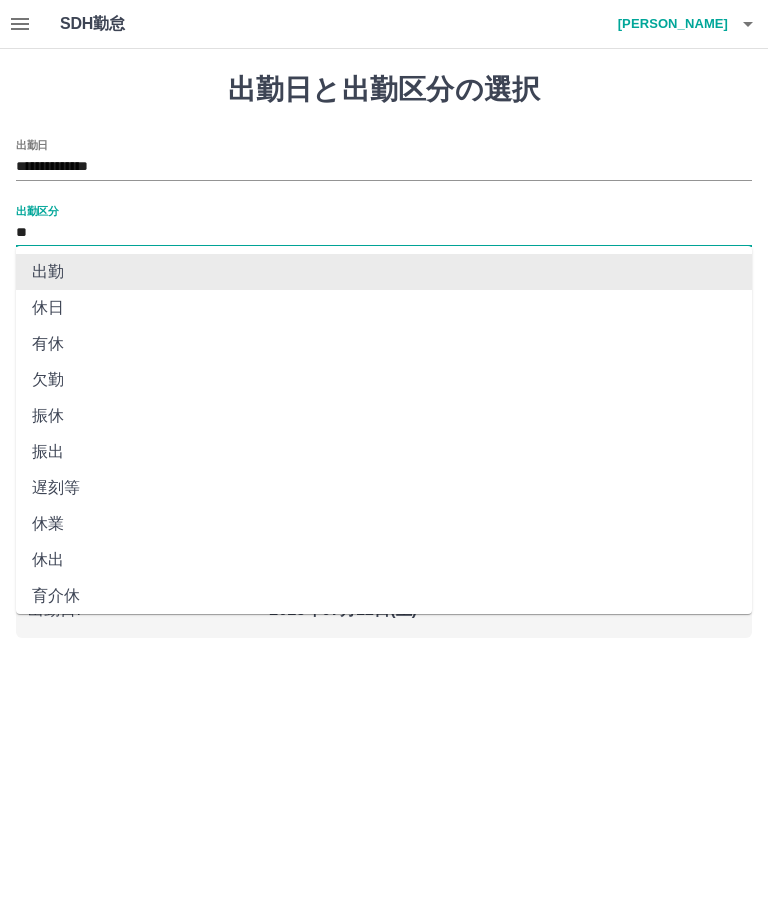 click on "出勤" at bounding box center (384, 272) 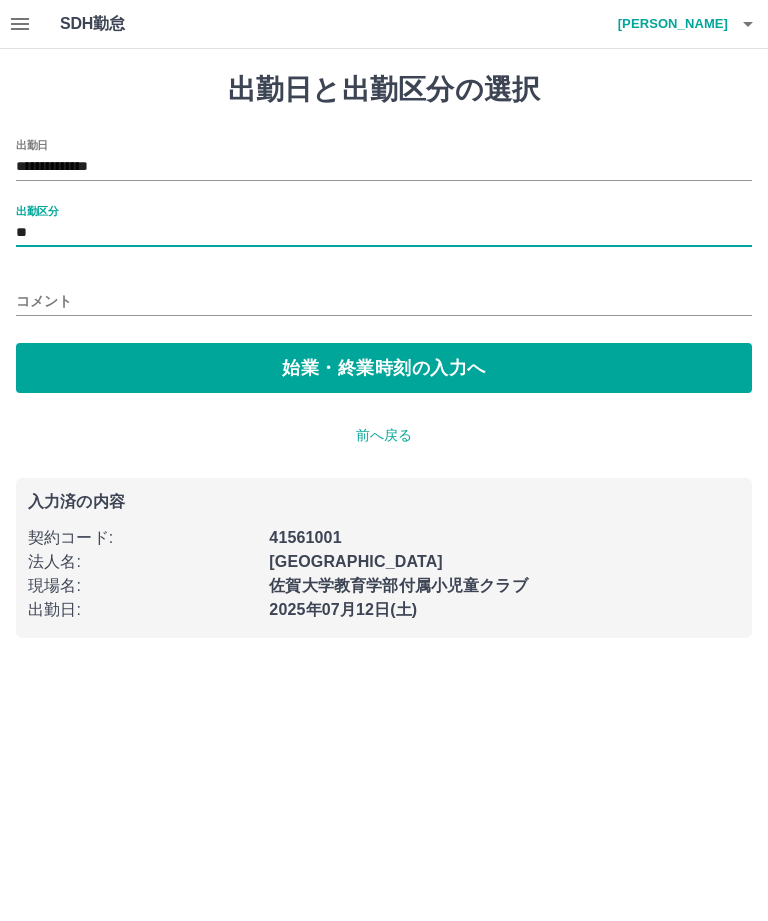 click on "出勤区分 **" at bounding box center [384, 226] 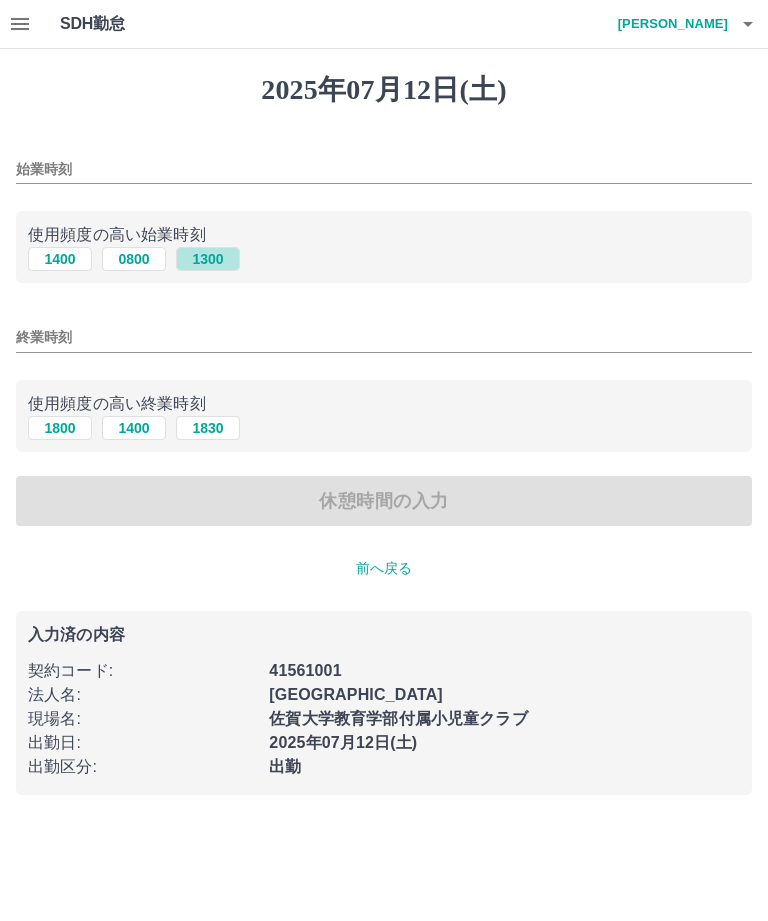 click on "1300" at bounding box center (208, 259) 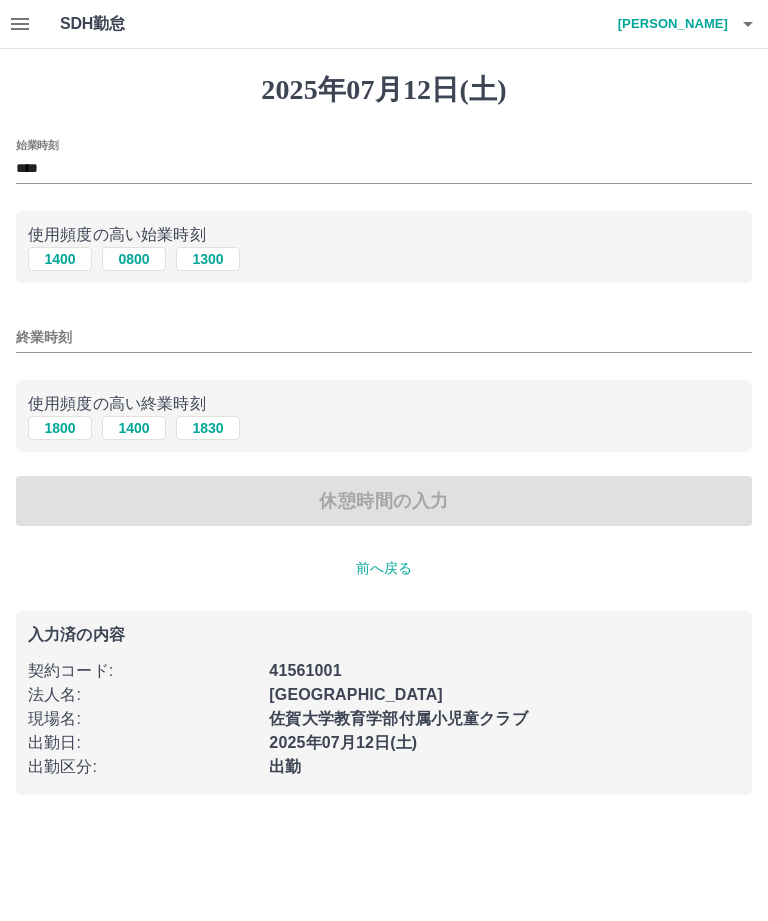 click on "終業時刻" at bounding box center [384, 337] 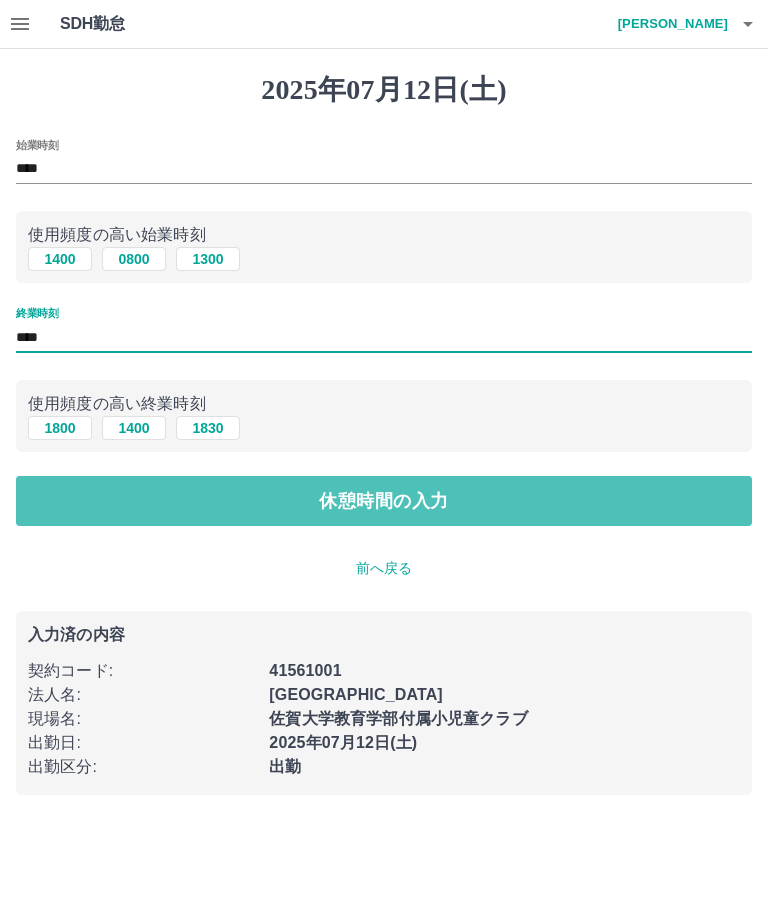 type on "****" 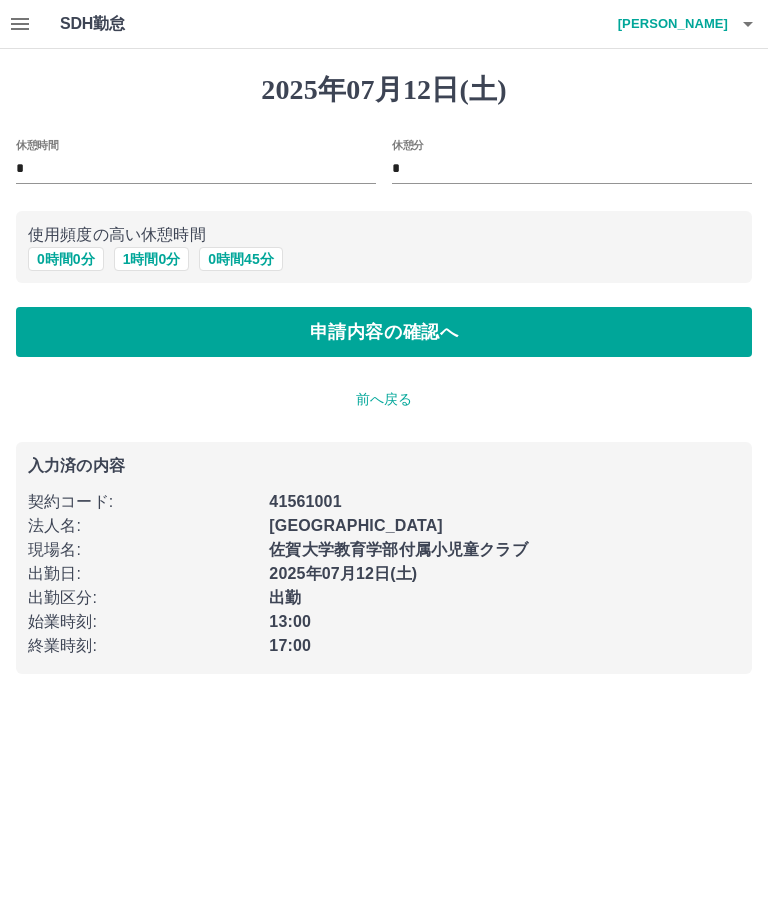 click on "申請内容の確認へ" at bounding box center [384, 332] 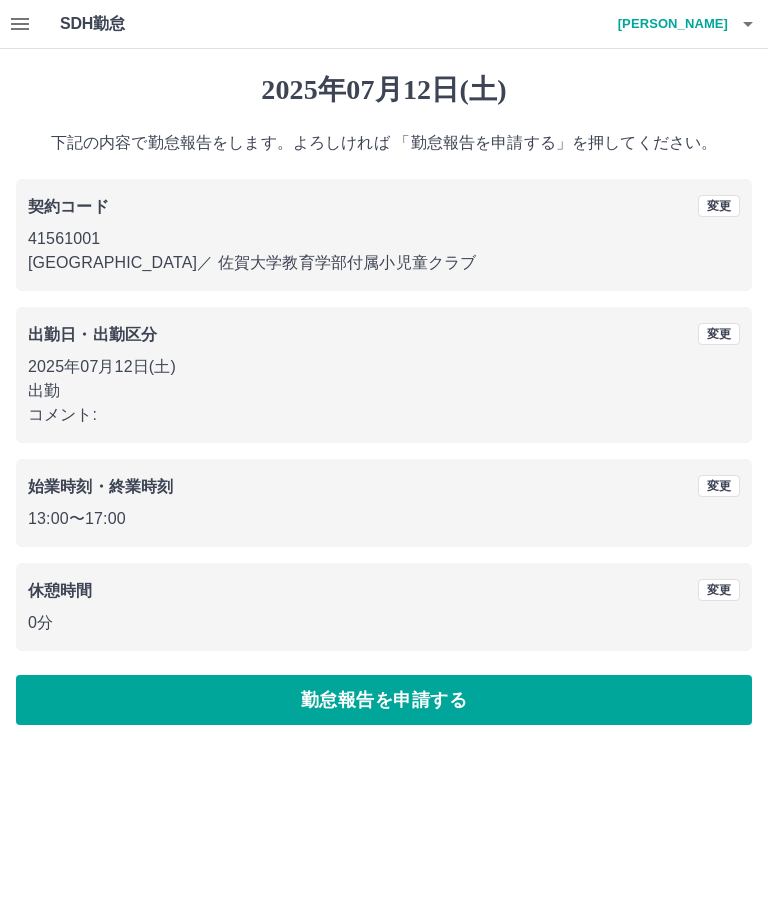 click on "勤怠報告を申請する" at bounding box center (384, 700) 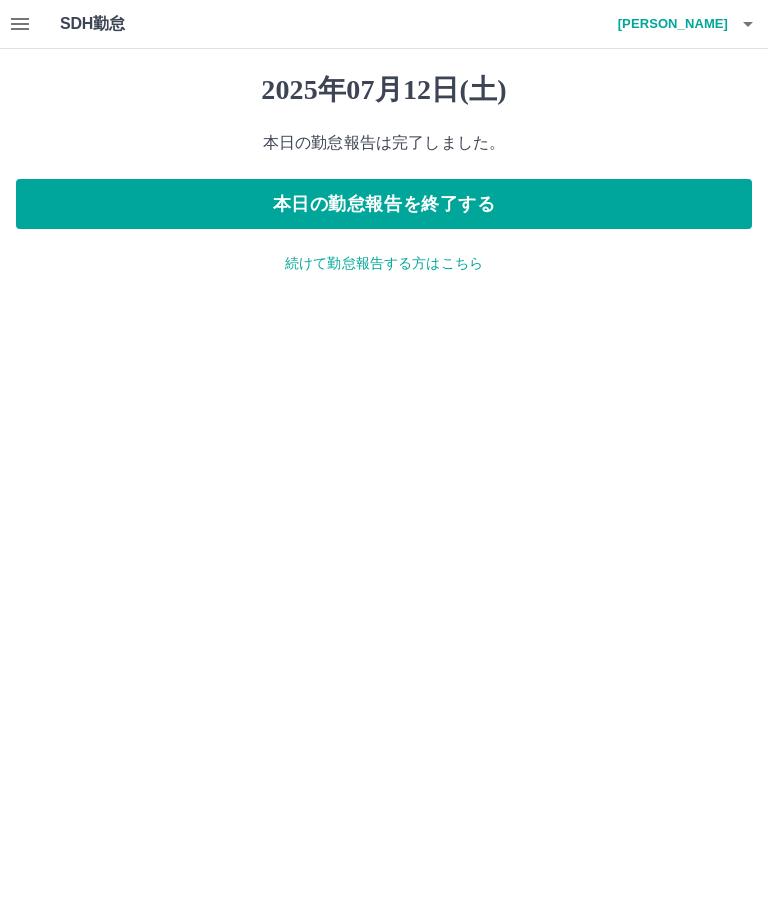 click on "続けて勤怠報告する方はこちら" at bounding box center (384, 263) 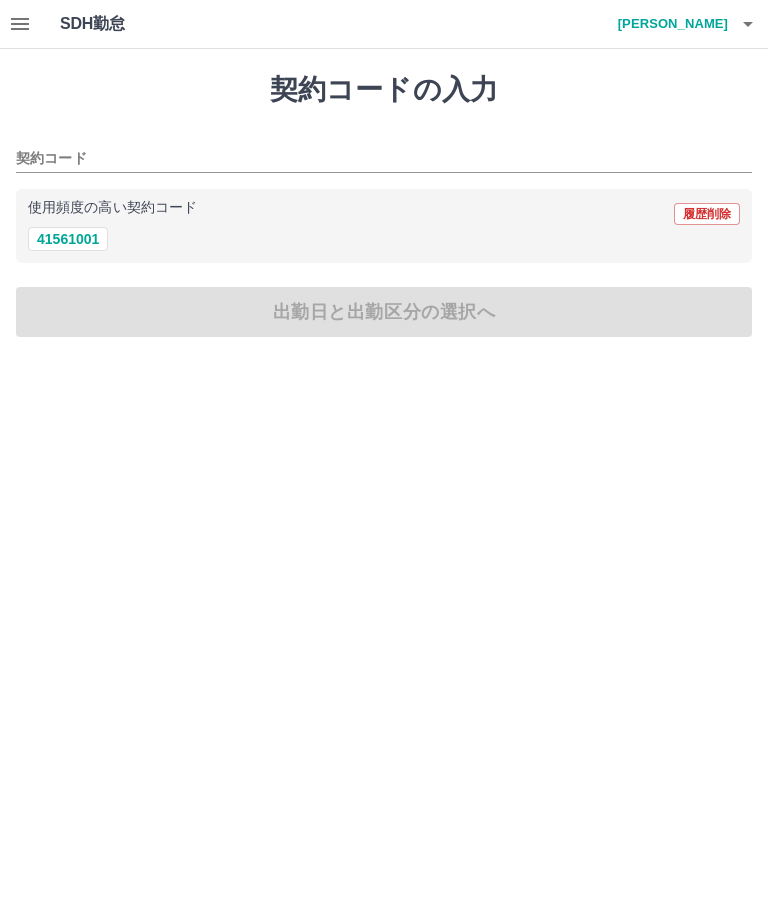 click on "41561001" at bounding box center (68, 239) 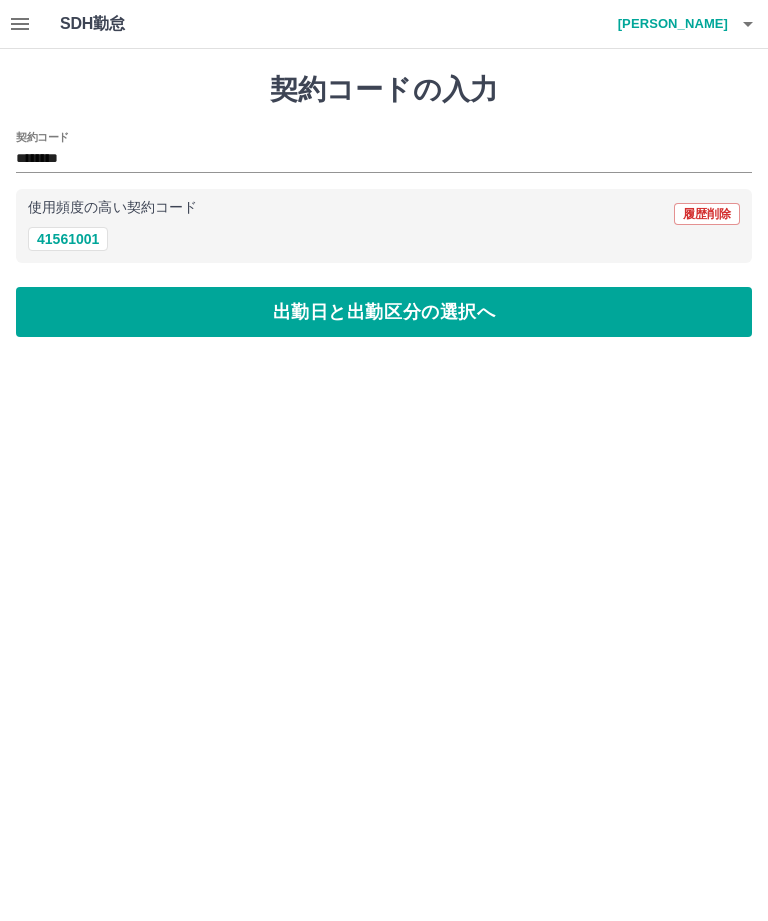 click on "出勤日と出勤区分の選択へ" at bounding box center [384, 312] 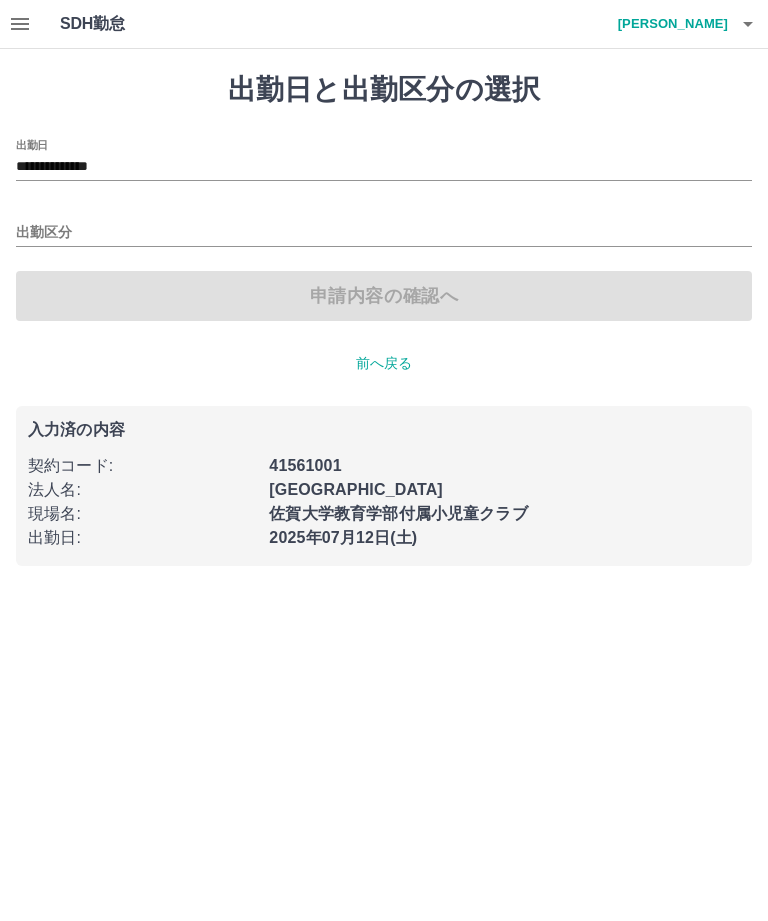 click on "申請内容の確認へ" at bounding box center (384, 296) 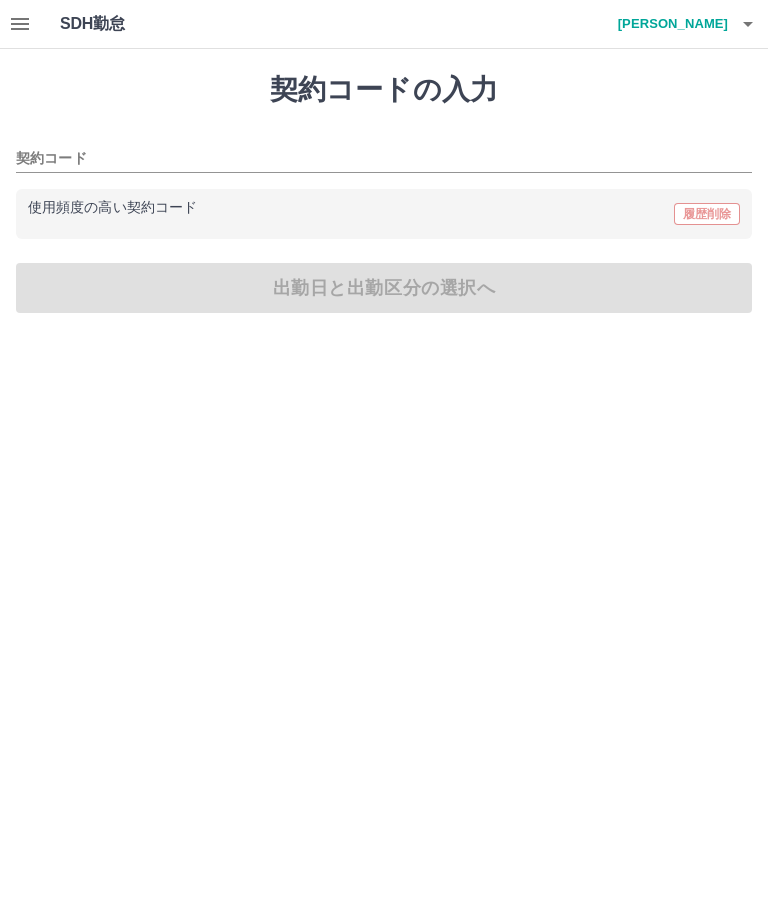 type on "********" 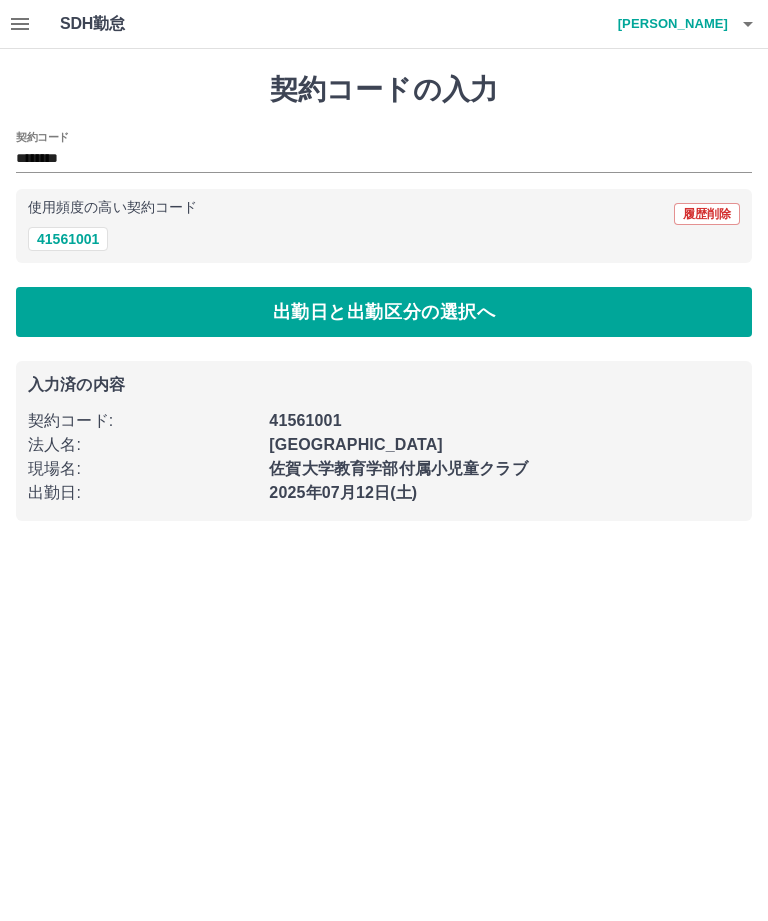 click on "出勤日と出勤区分の選択へ" at bounding box center (384, 312) 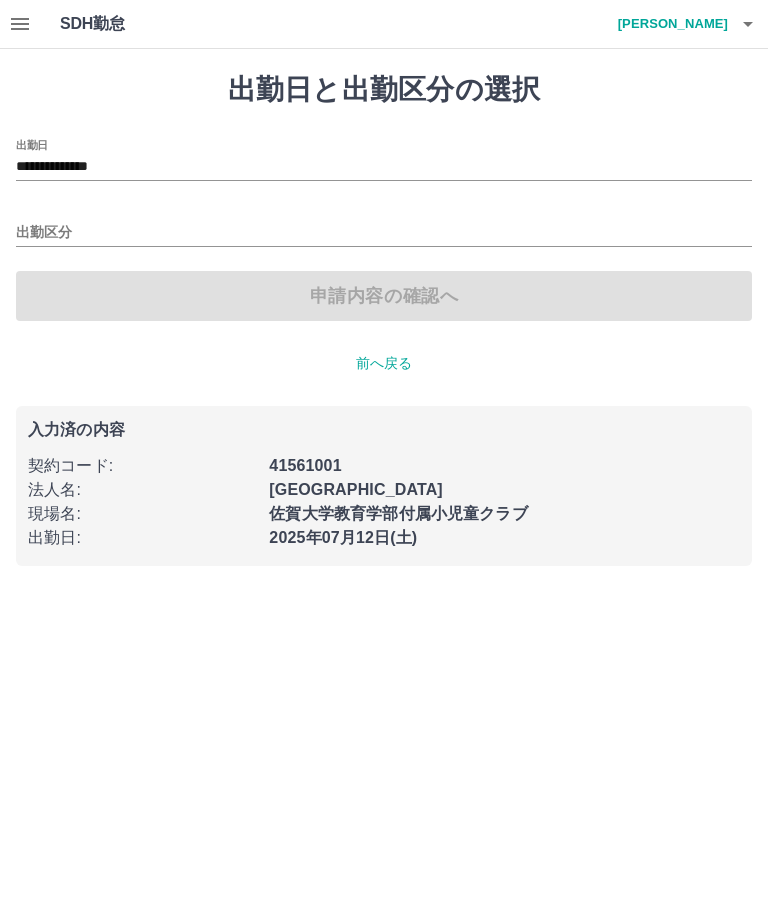 click on "申請内容の確認へ" at bounding box center [384, 296] 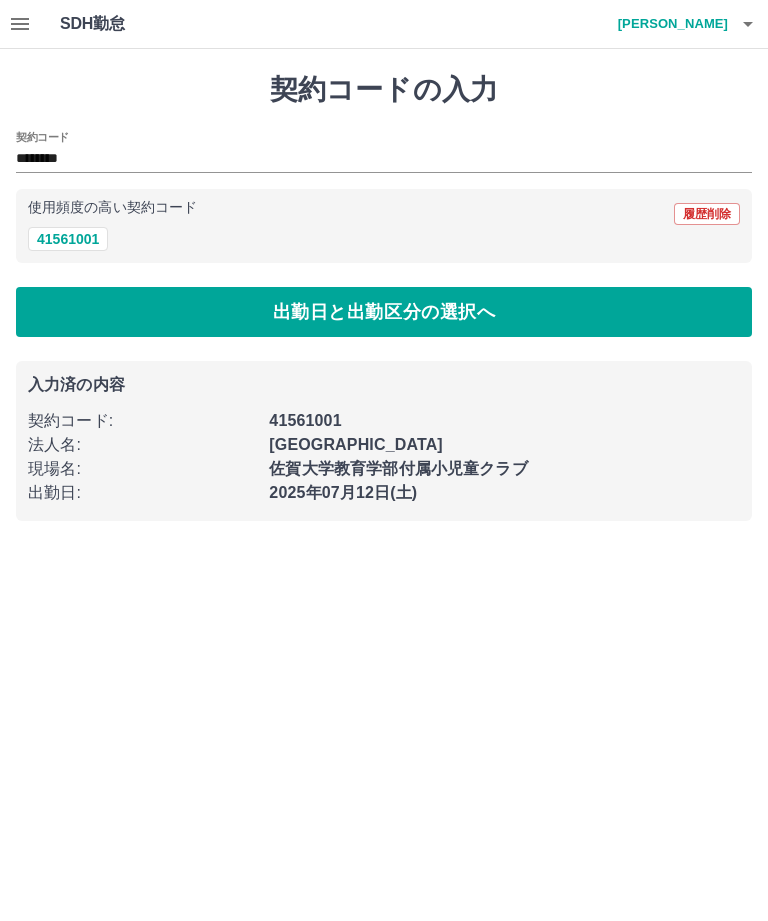 click on "出勤日と出勤区分の選択へ" at bounding box center [384, 312] 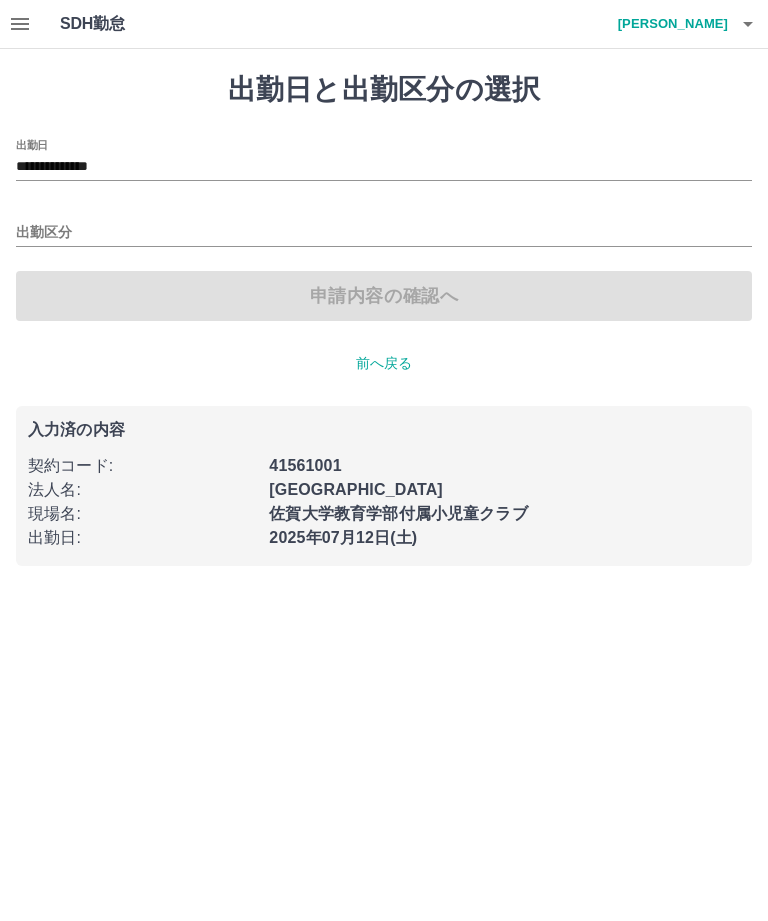 click on "前へ戻る" at bounding box center (384, 363) 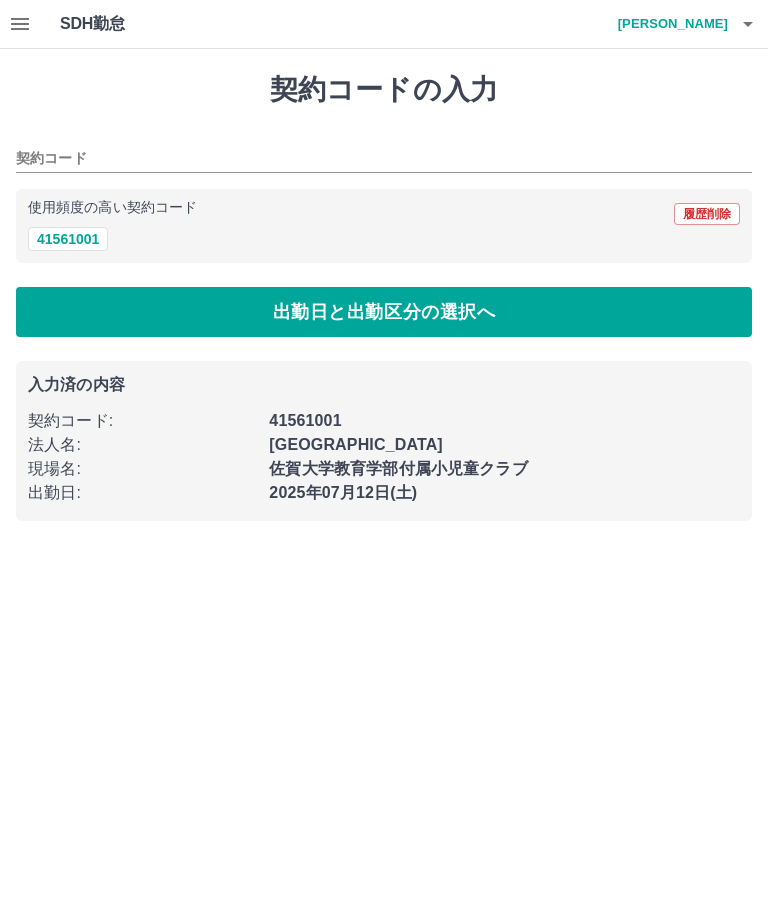 type on "********" 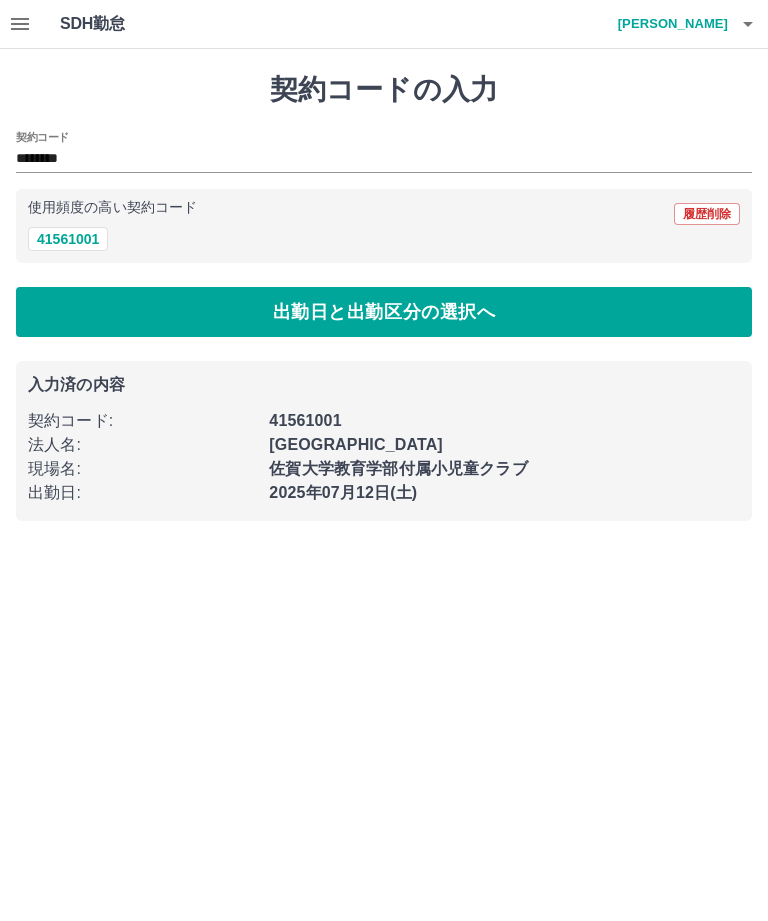 click on "出勤日と出勤区分の選択へ" at bounding box center (384, 312) 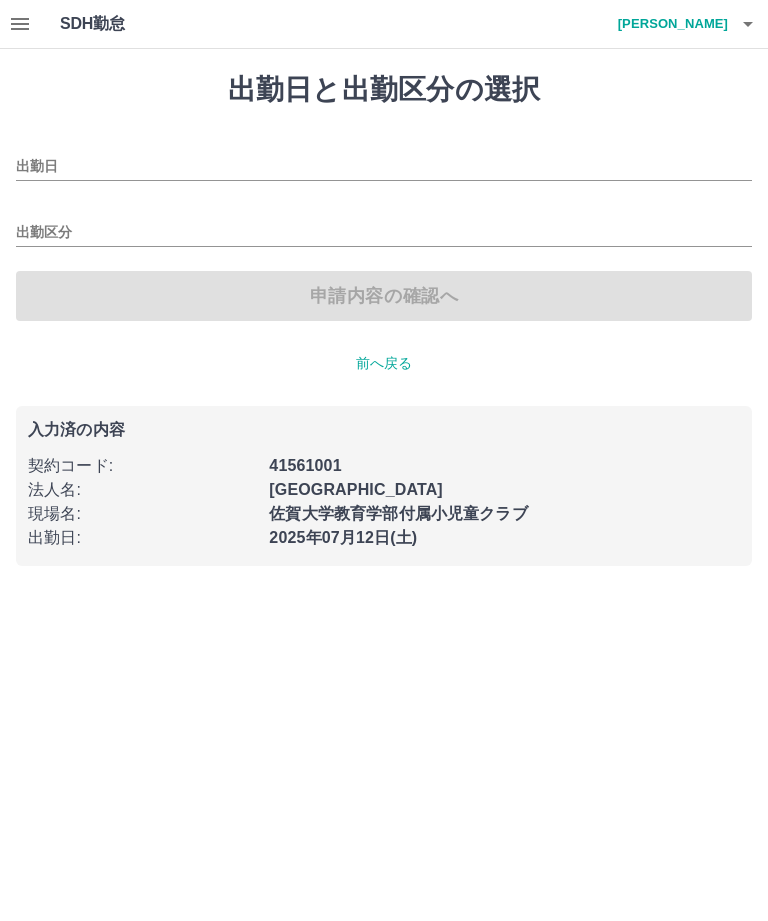 type on "**********" 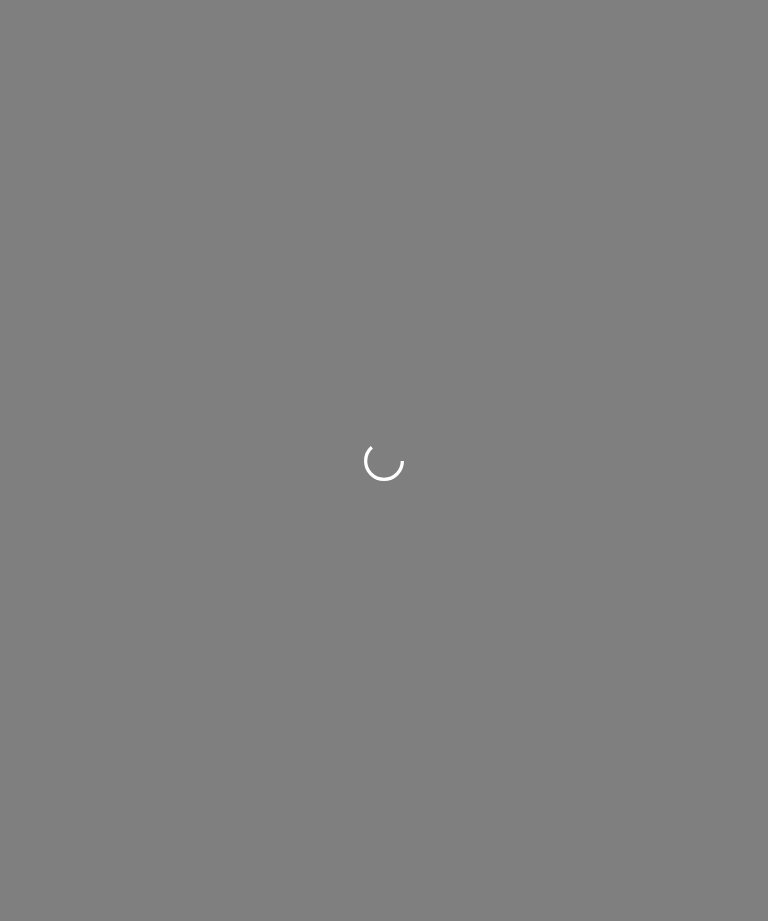 scroll, scrollTop: 0, scrollLeft: 0, axis: both 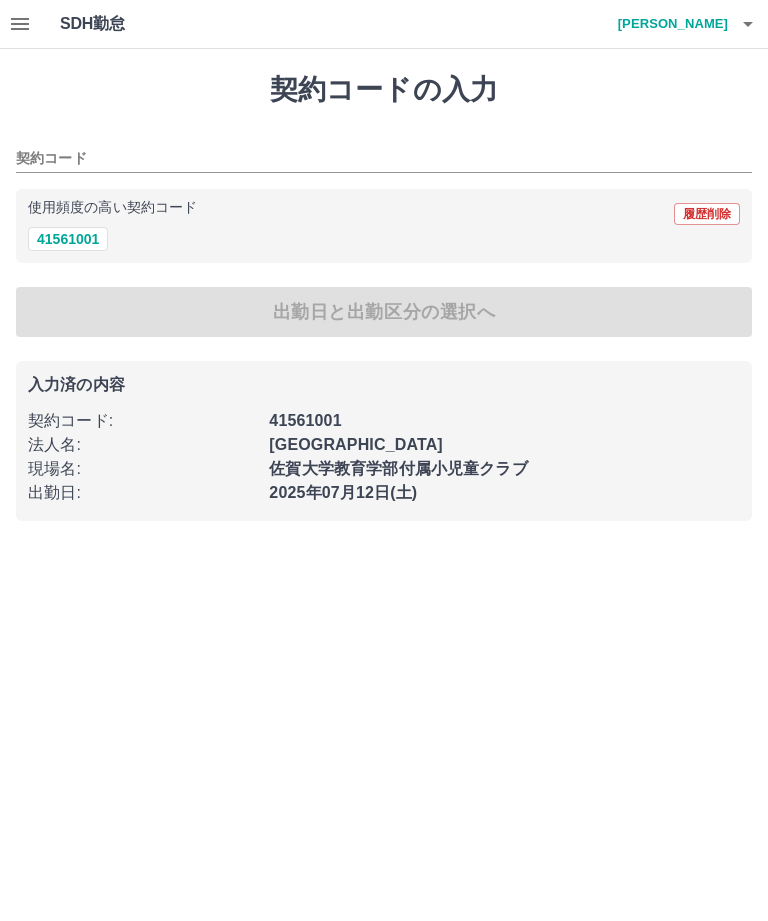 type on "********" 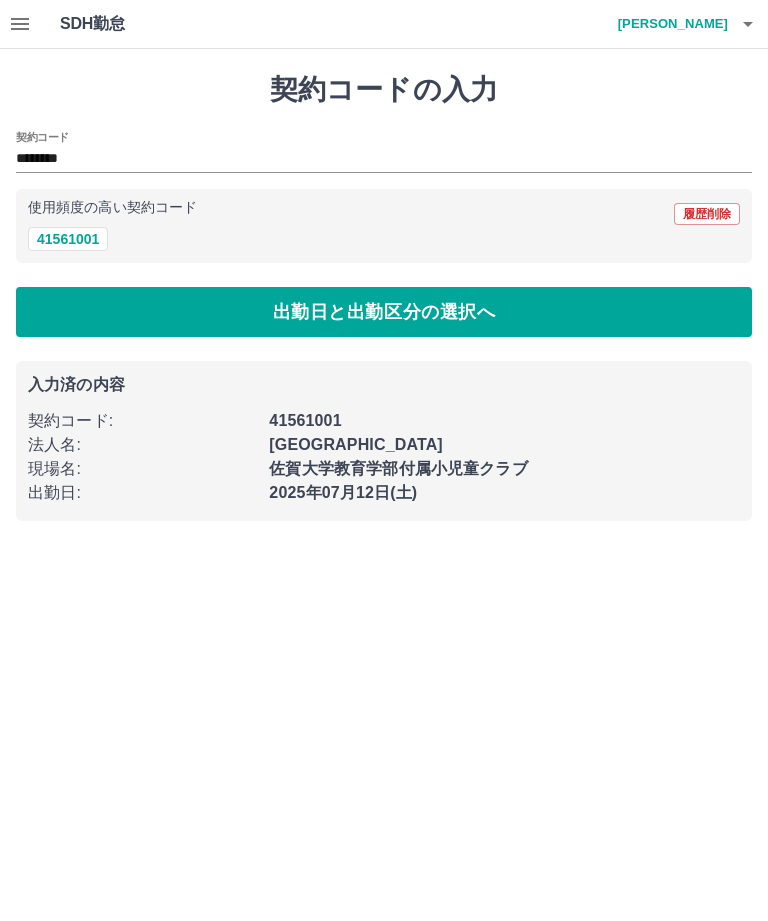 click on "契約コード" at bounding box center (42, 137) 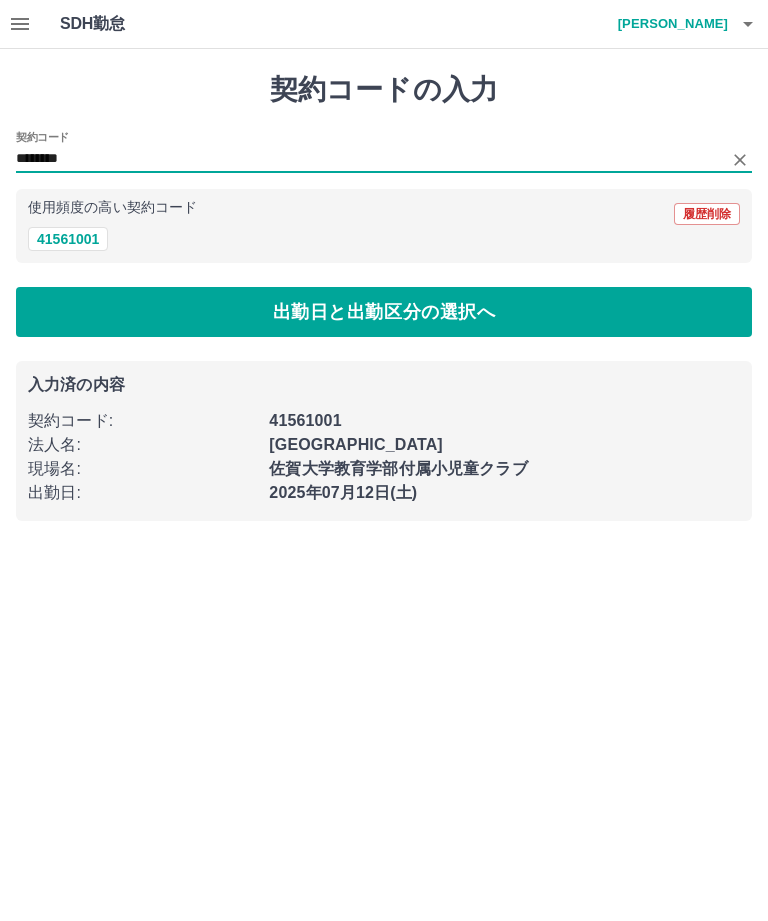 click on "41561001" at bounding box center (68, 239) 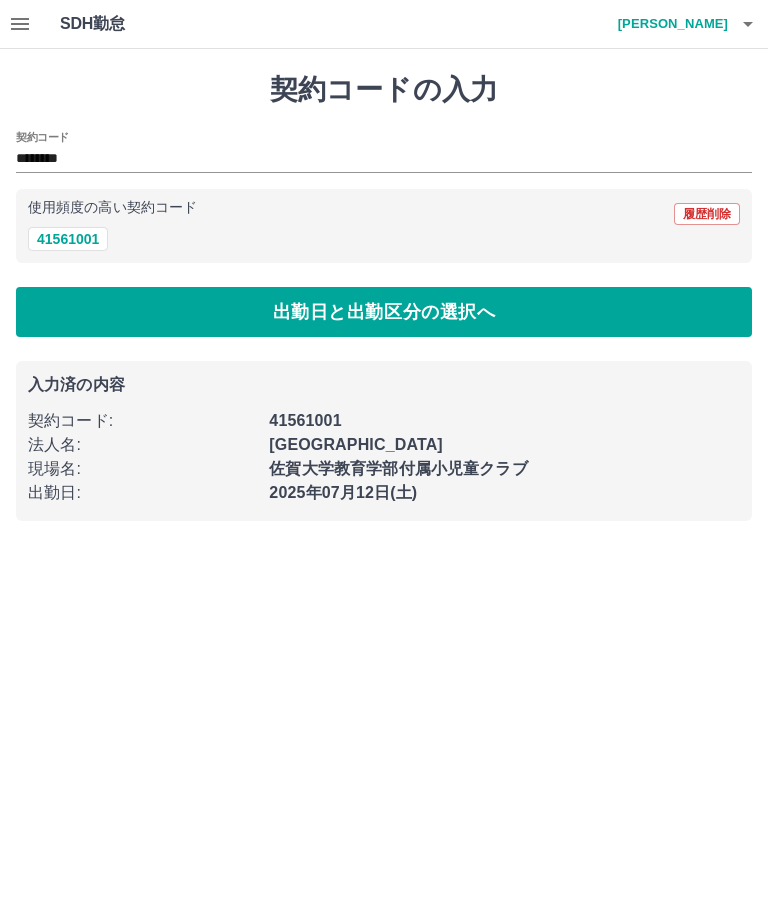 click on "41561001" at bounding box center (68, 239) 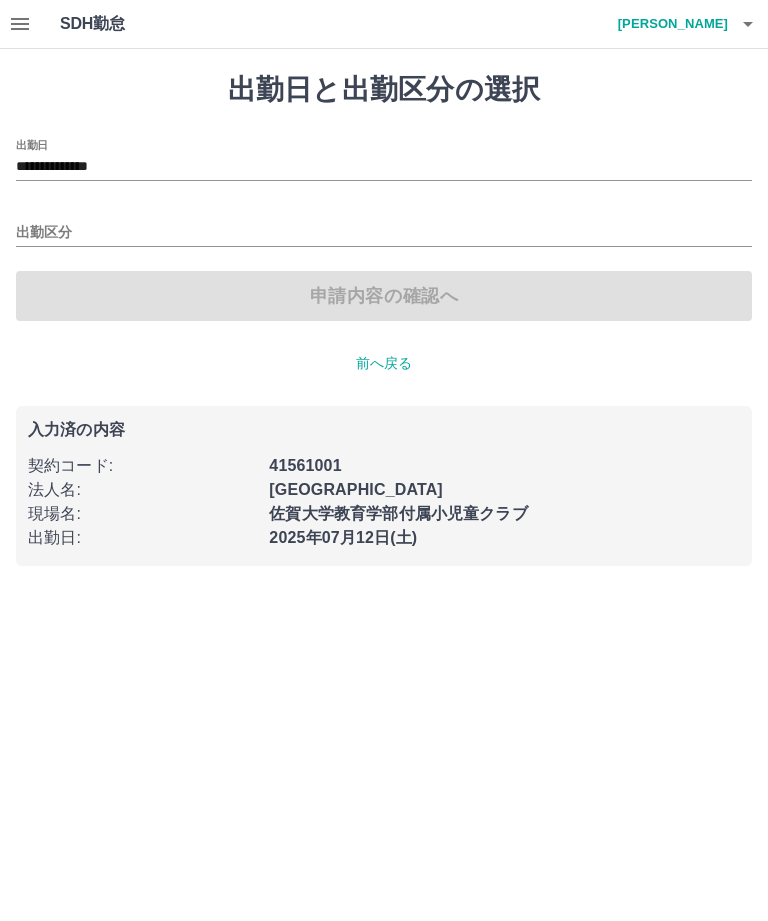 click on "**********" at bounding box center [384, 167] 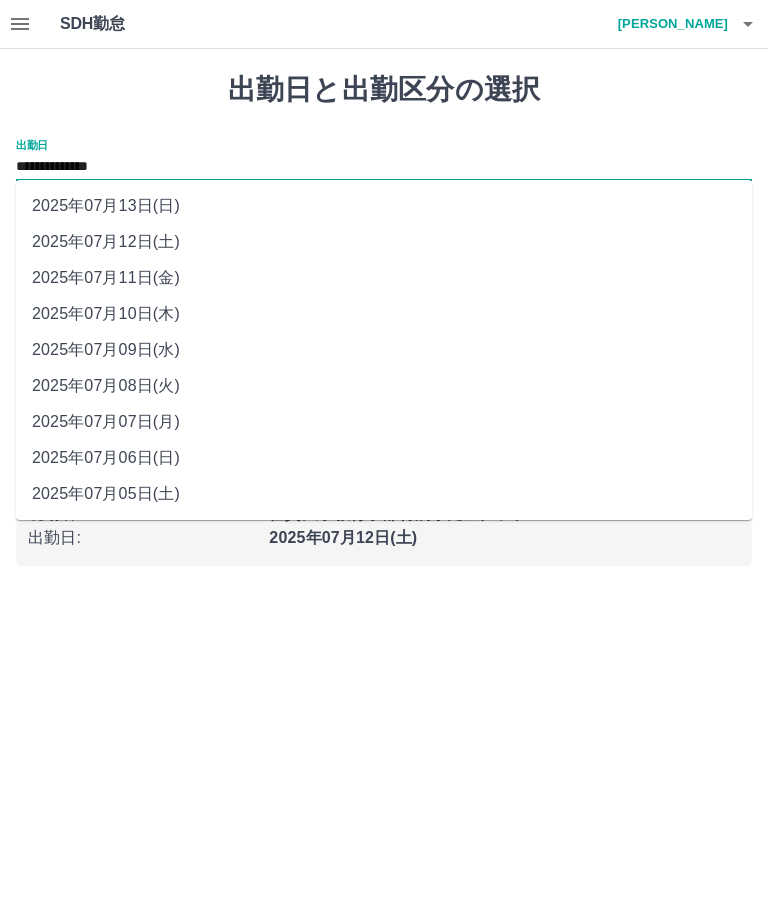 click on "2025年07月13日(日)" at bounding box center (384, 206) 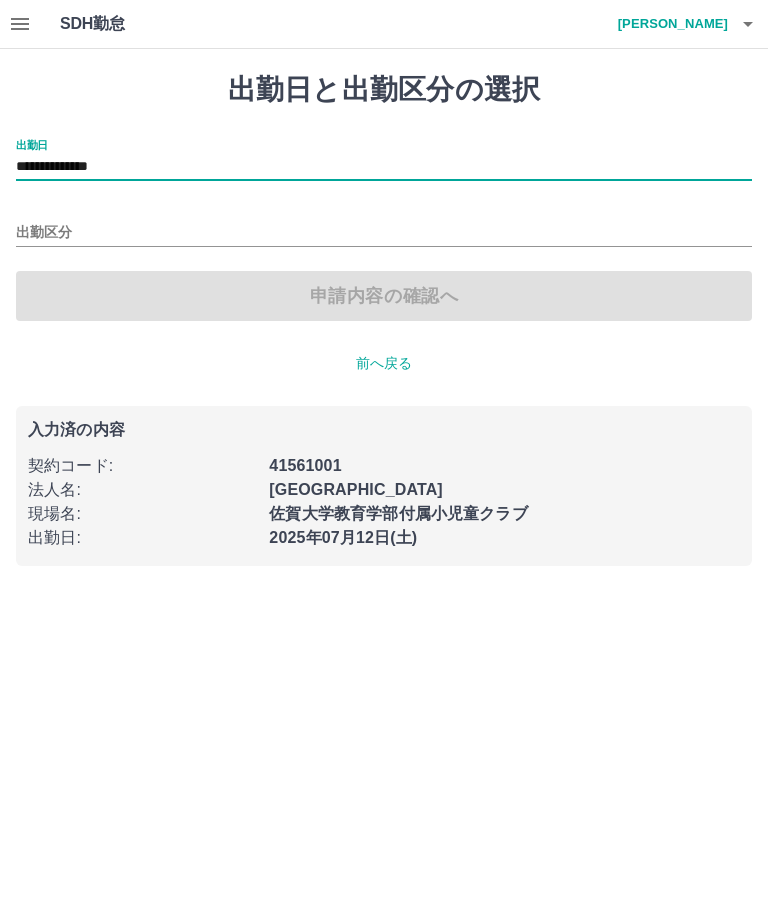 click on "出勤区分" at bounding box center (384, 226) 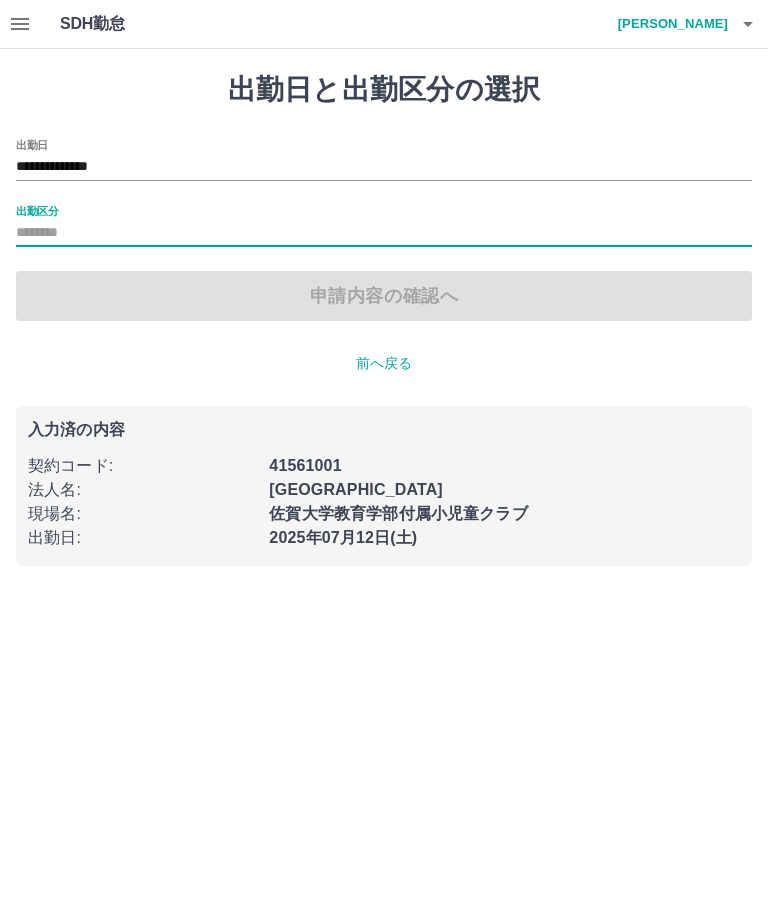 click on "出勤区分" at bounding box center (384, 233) 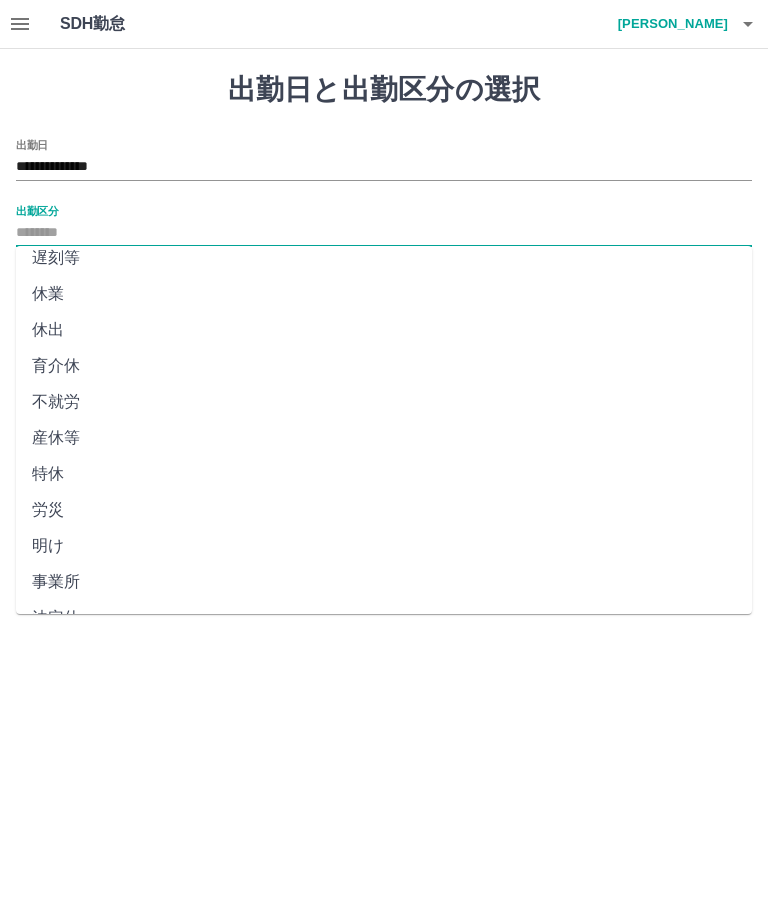 scroll, scrollTop: 260, scrollLeft: 0, axis: vertical 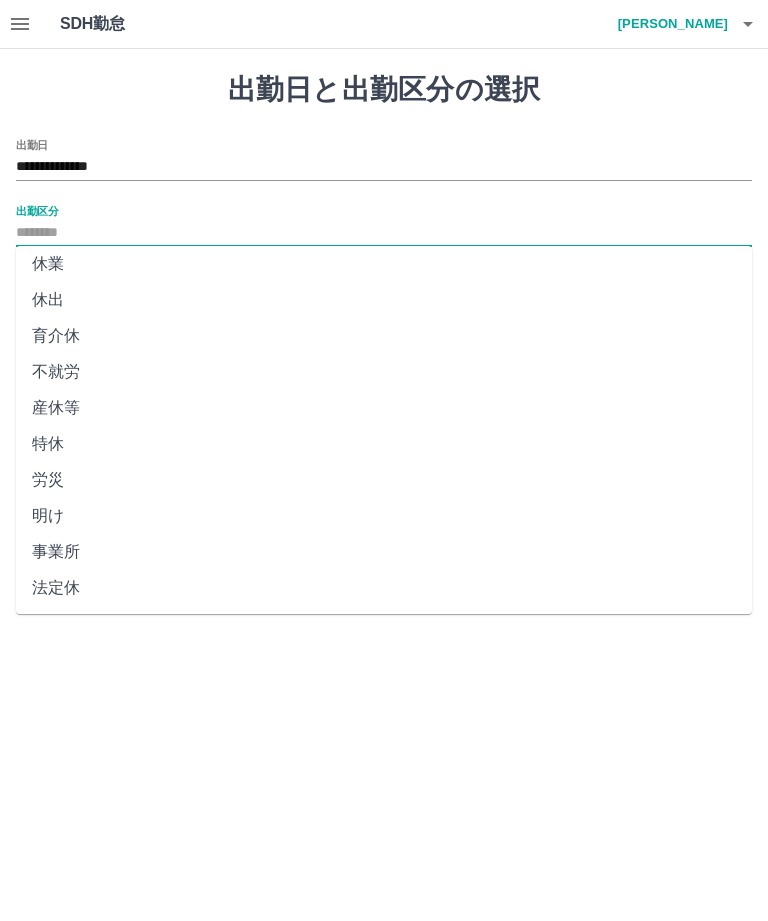 click on "法定休" at bounding box center (384, 588) 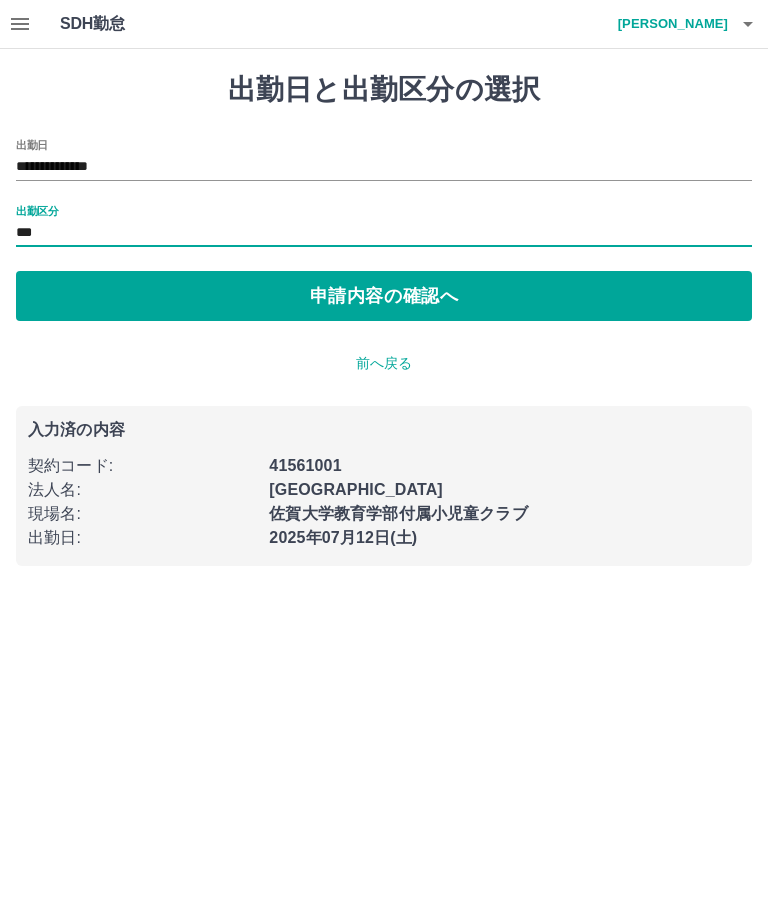 click on "申請内容の確認へ" at bounding box center [384, 296] 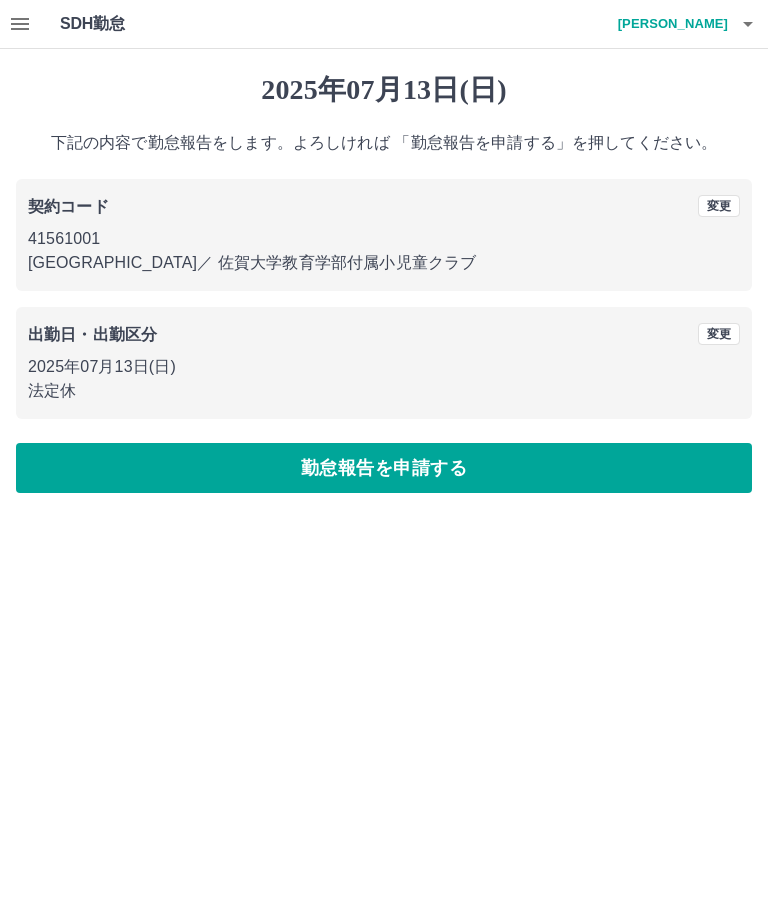 click on "勤怠報告を申請する" at bounding box center [384, 468] 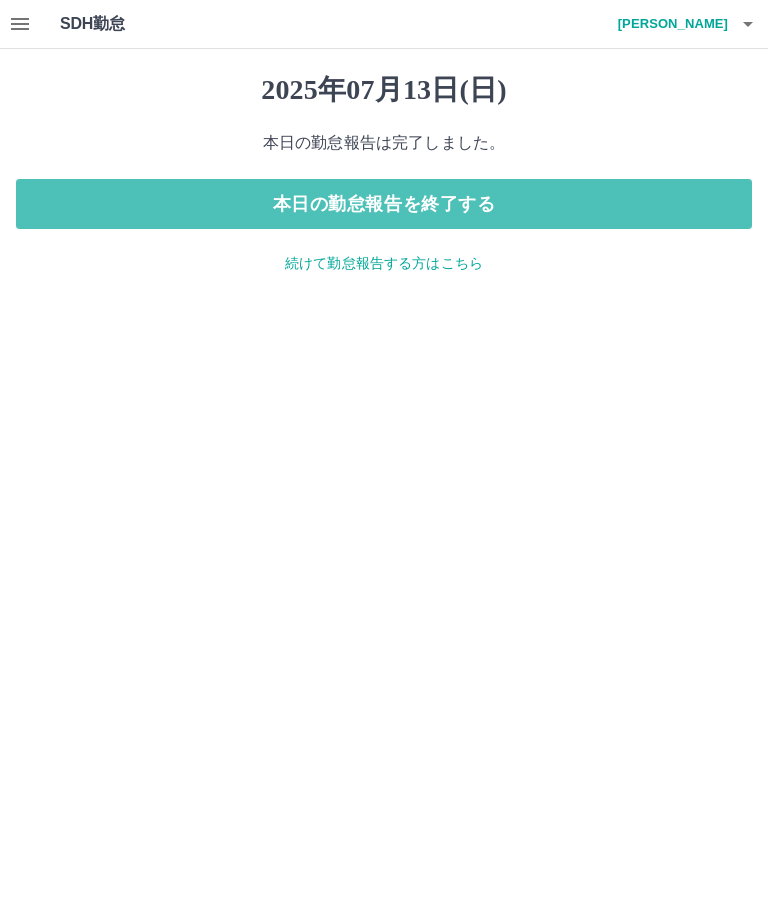click on "本日の勤怠報告を終了する" at bounding box center (384, 204) 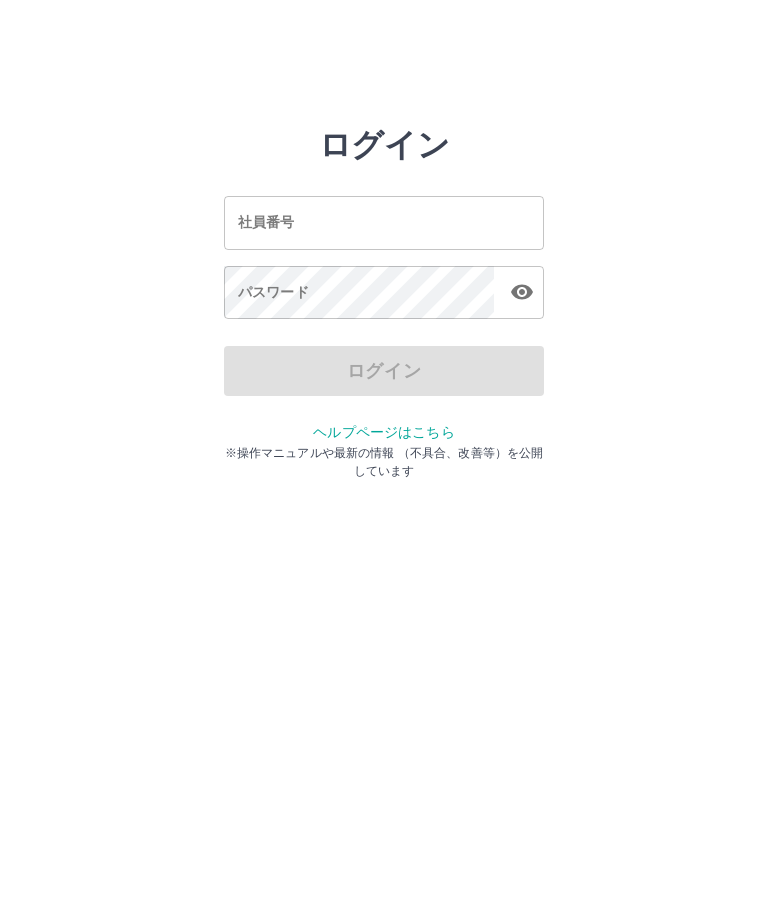 scroll, scrollTop: 0, scrollLeft: 0, axis: both 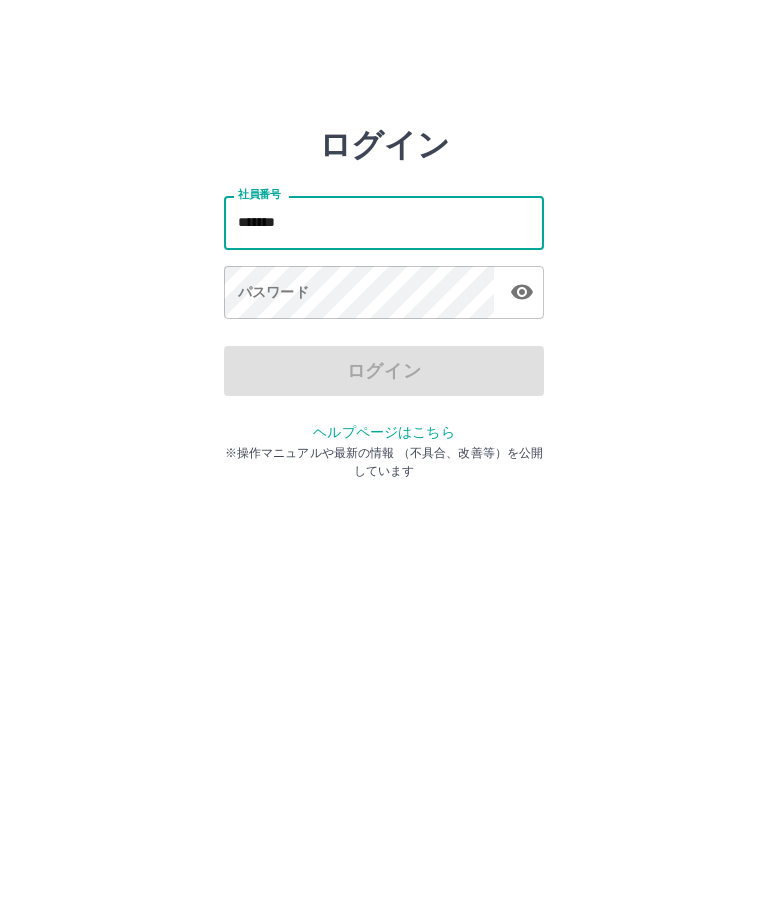 type on "*******" 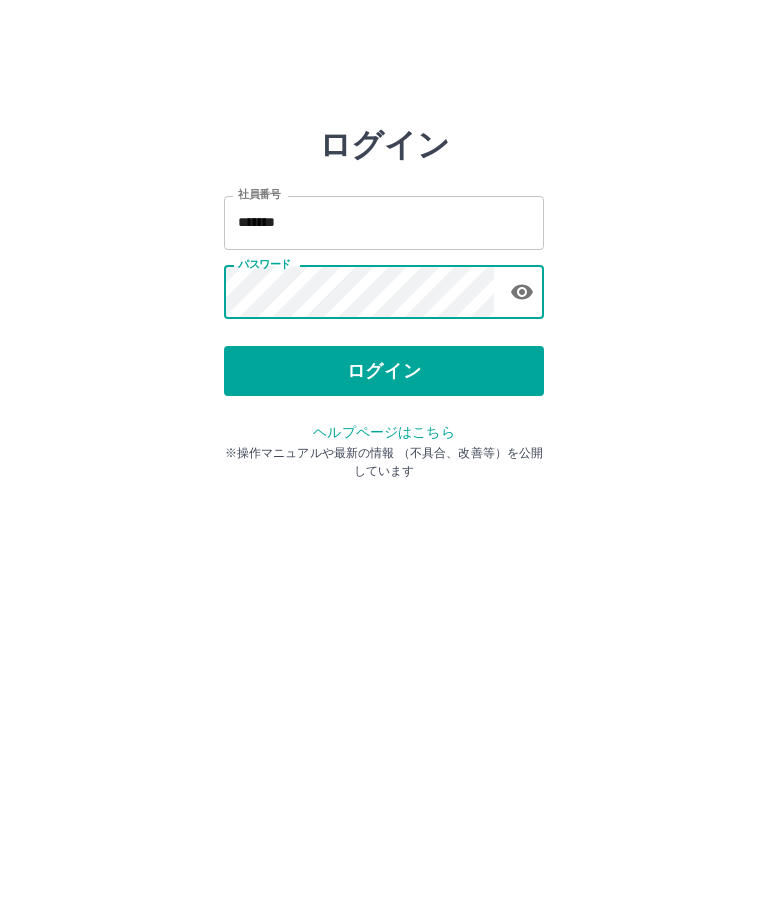 click on "ログイン" at bounding box center [384, 371] 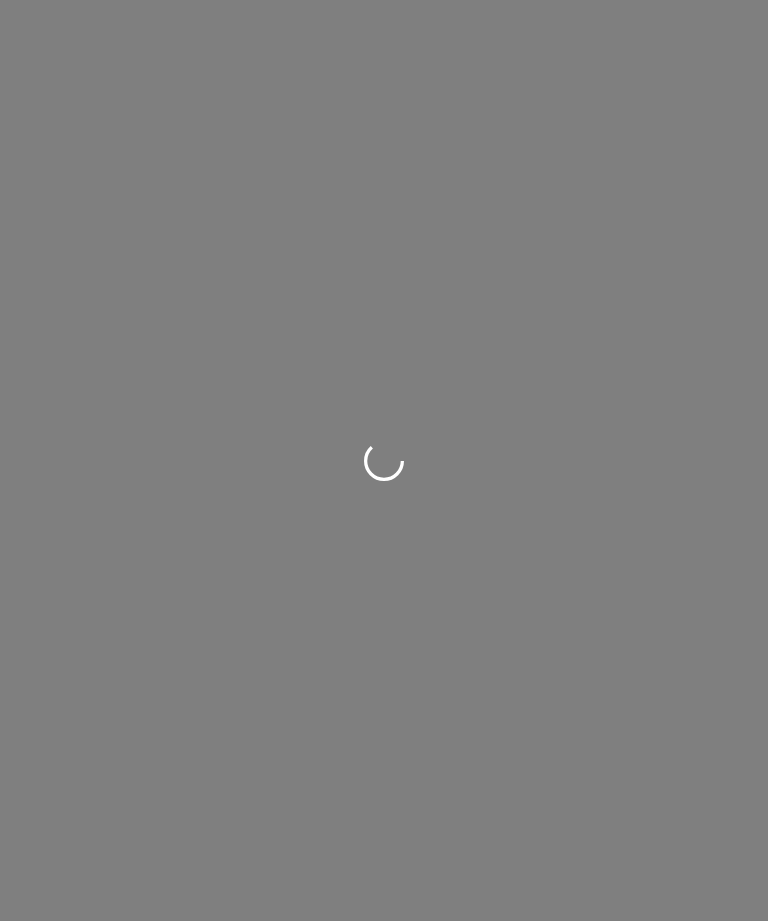 scroll, scrollTop: 0, scrollLeft: 0, axis: both 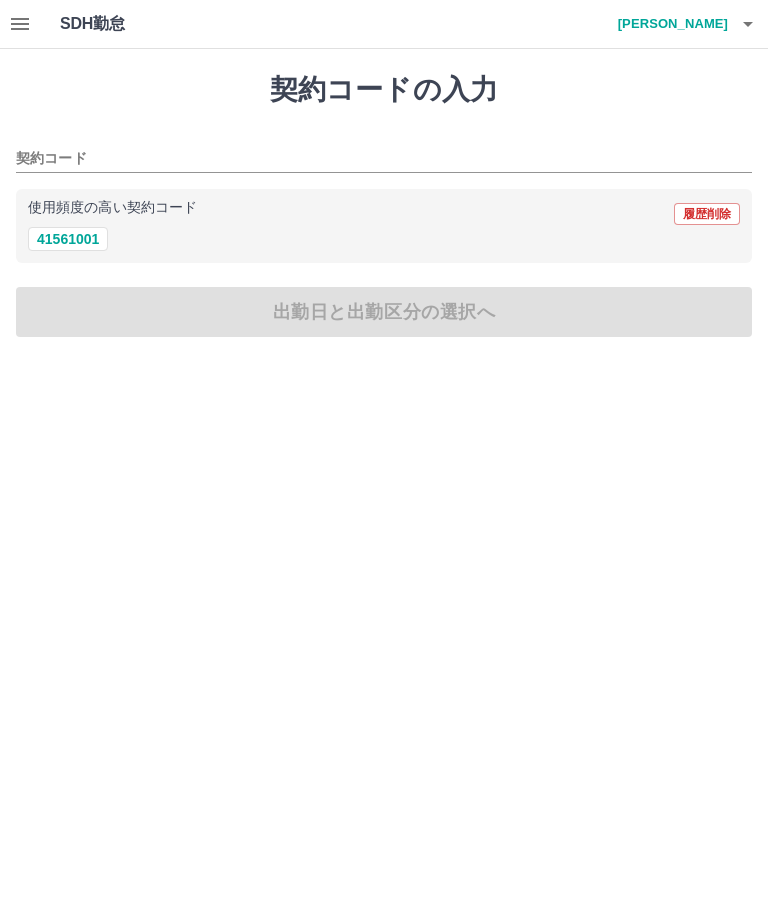 click on "契約コード" at bounding box center (369, 159) 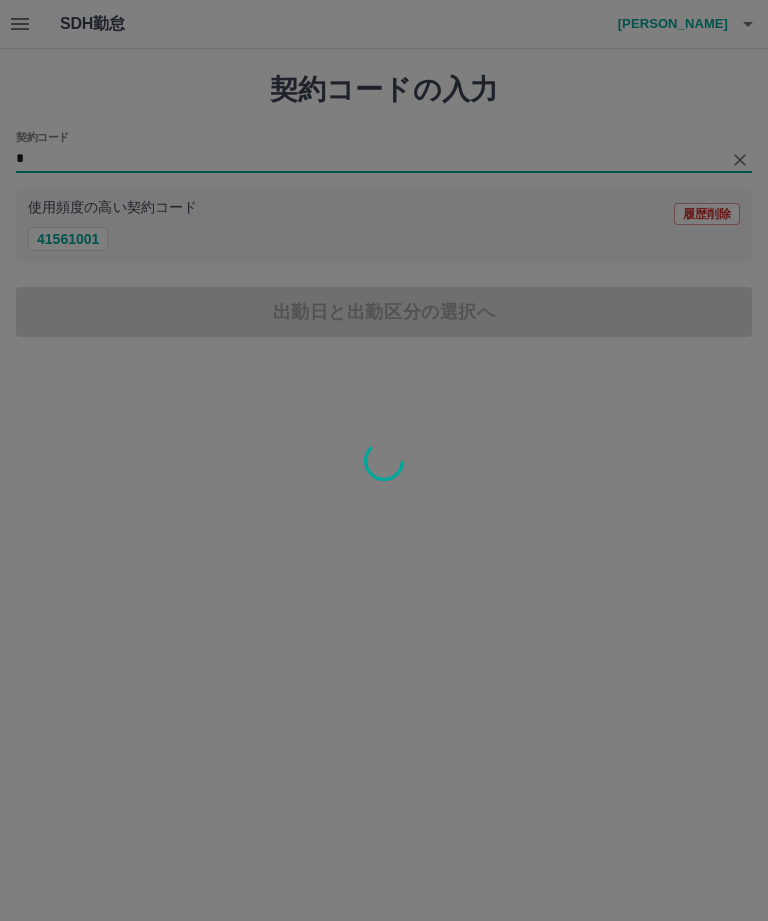 type on "**" 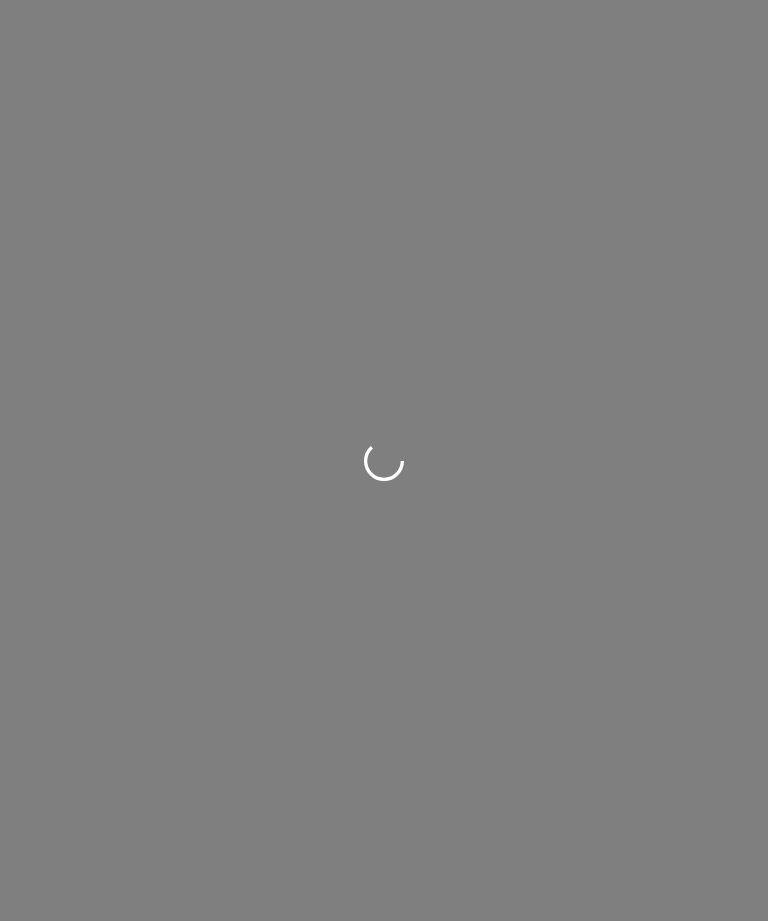 scroll, scrollTop: 0, scrollLeft: 0, axis: both 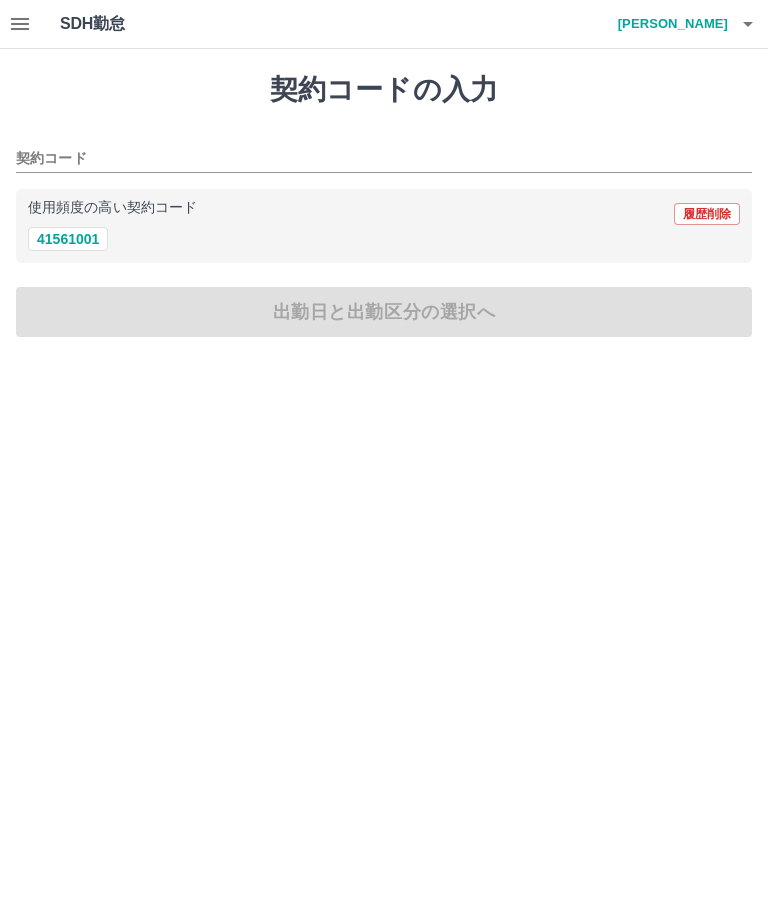 click on "41561001" at bounding box center [68, 239] 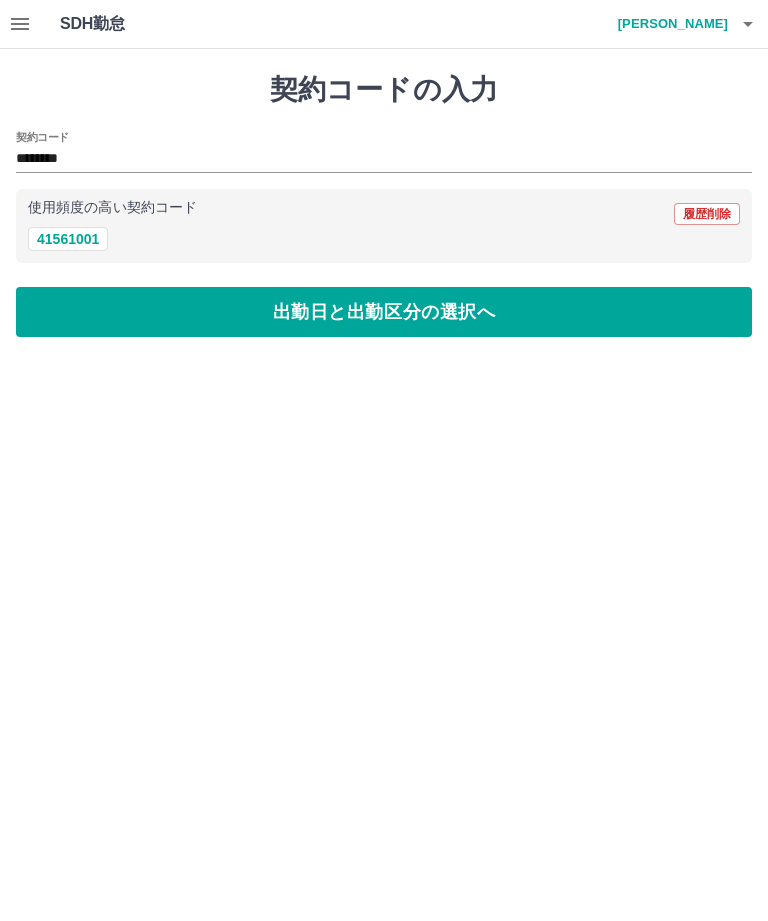 click on "出勤日と出勤区分の選択へ" at bounding box center (384, 312) 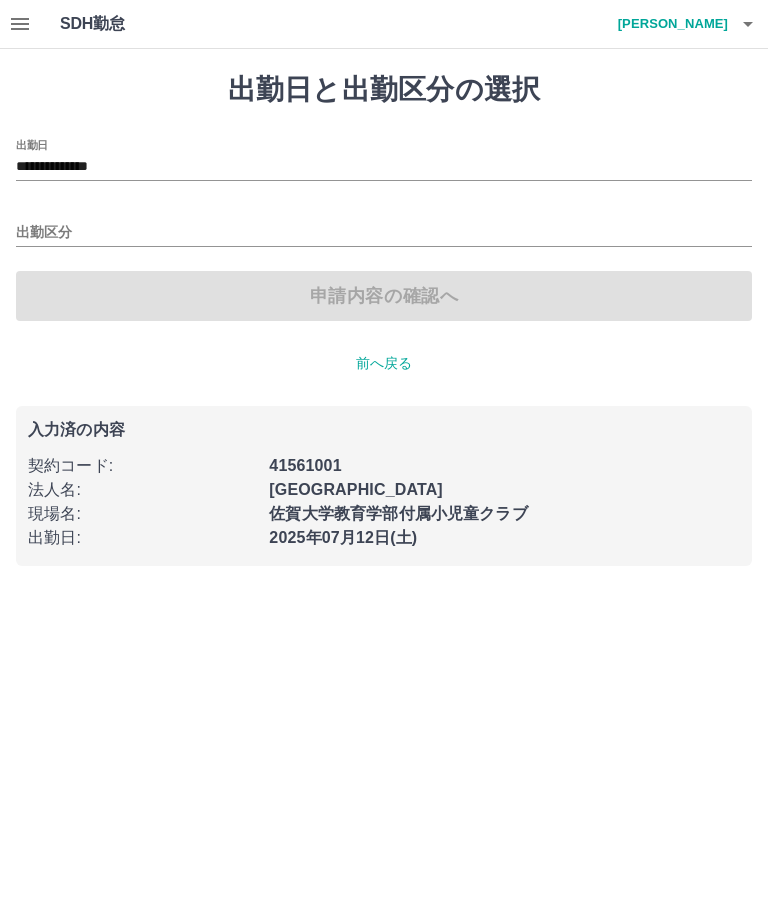 click on "出勤区分" at bounding box center [384, 233] 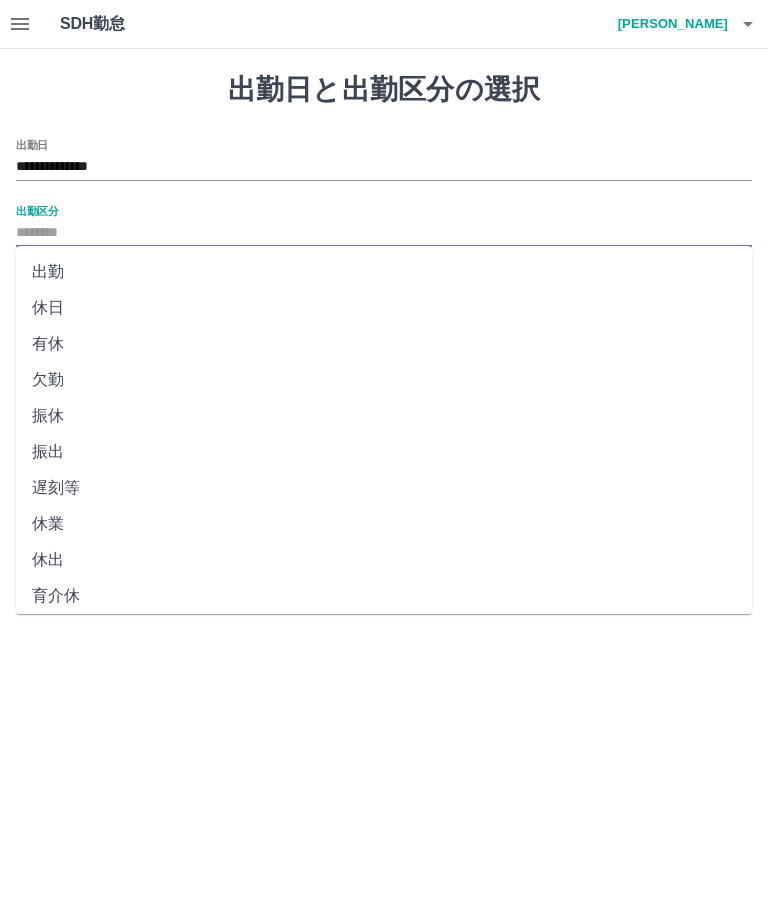 click on "出勤" at bounding box center [384, 272] 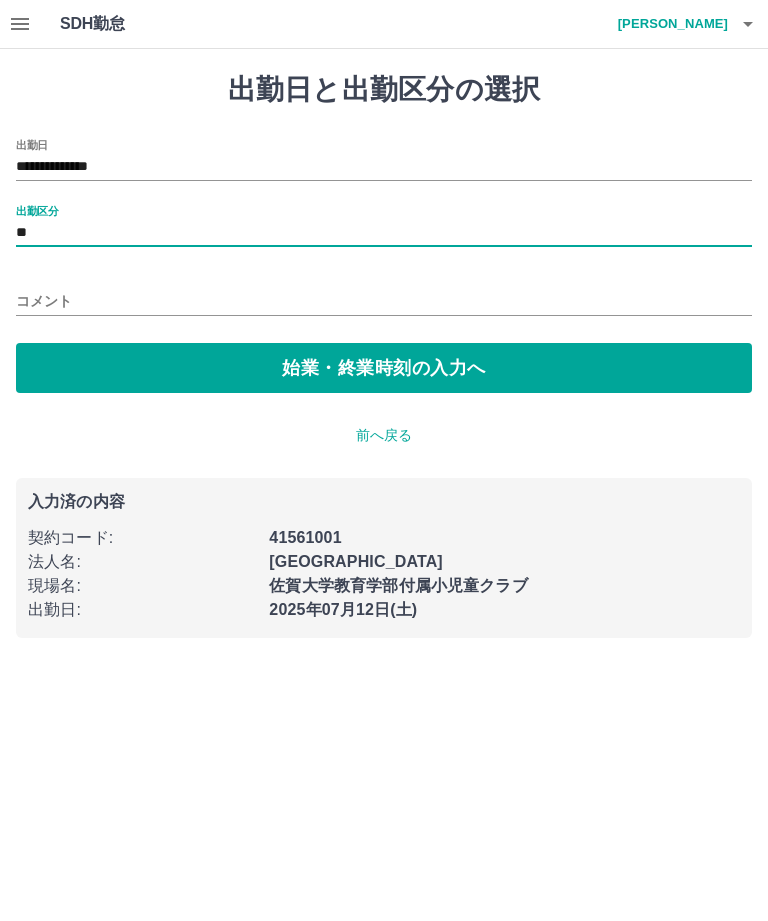 type on "**" 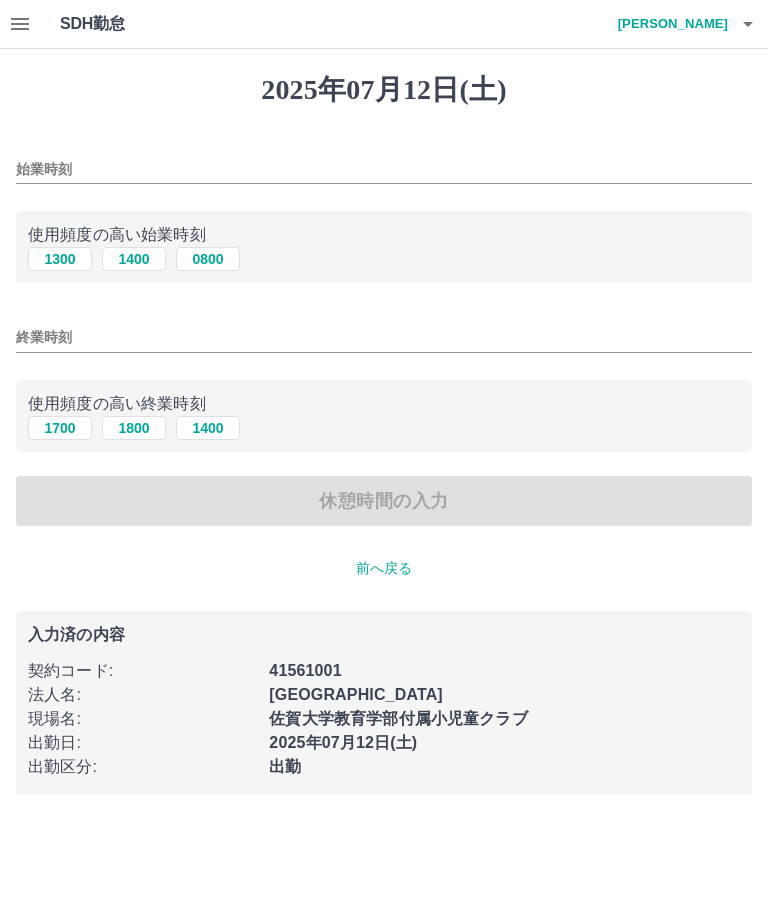 click on "始業時刻" at bounding box center [384, 169] 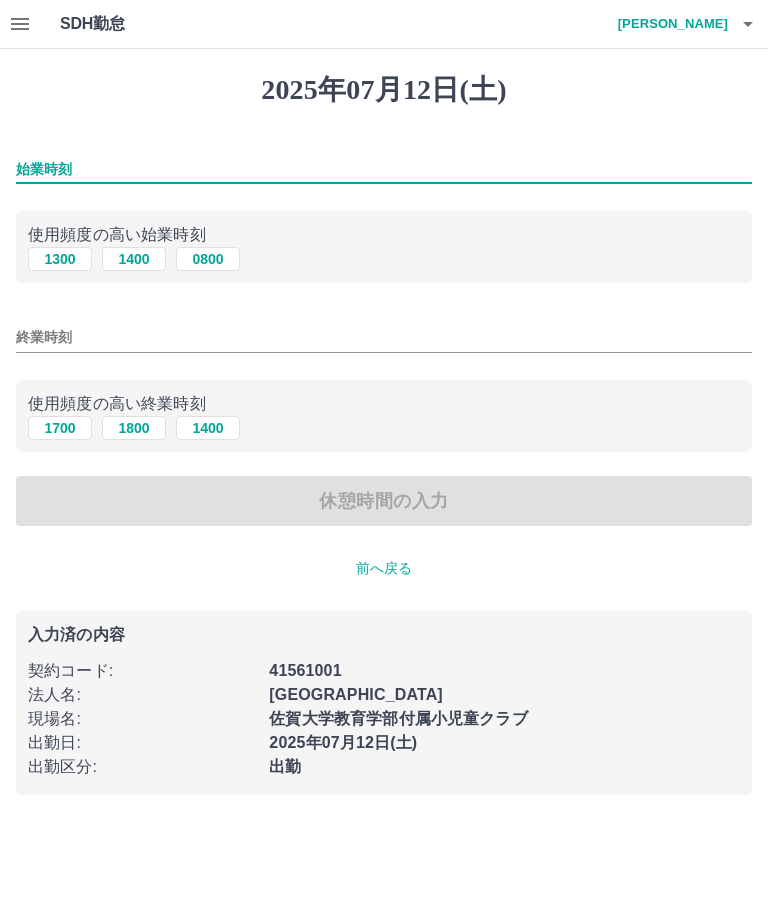 click on "0800" at bounding box center (208, 259) 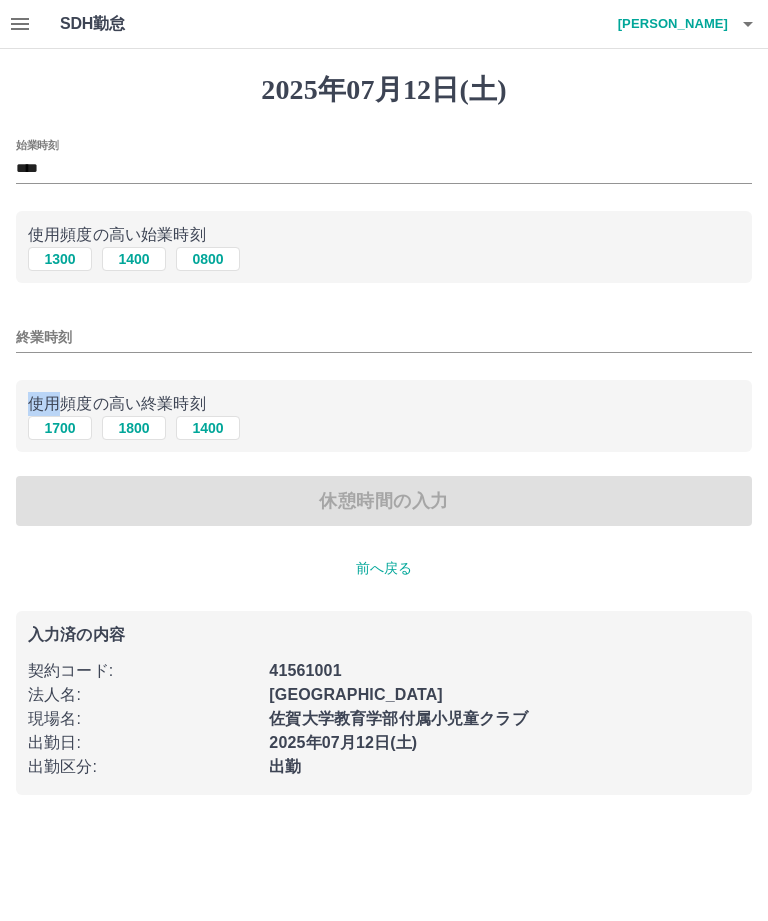 click on "終業時刻" at bounding box center (384, 337) 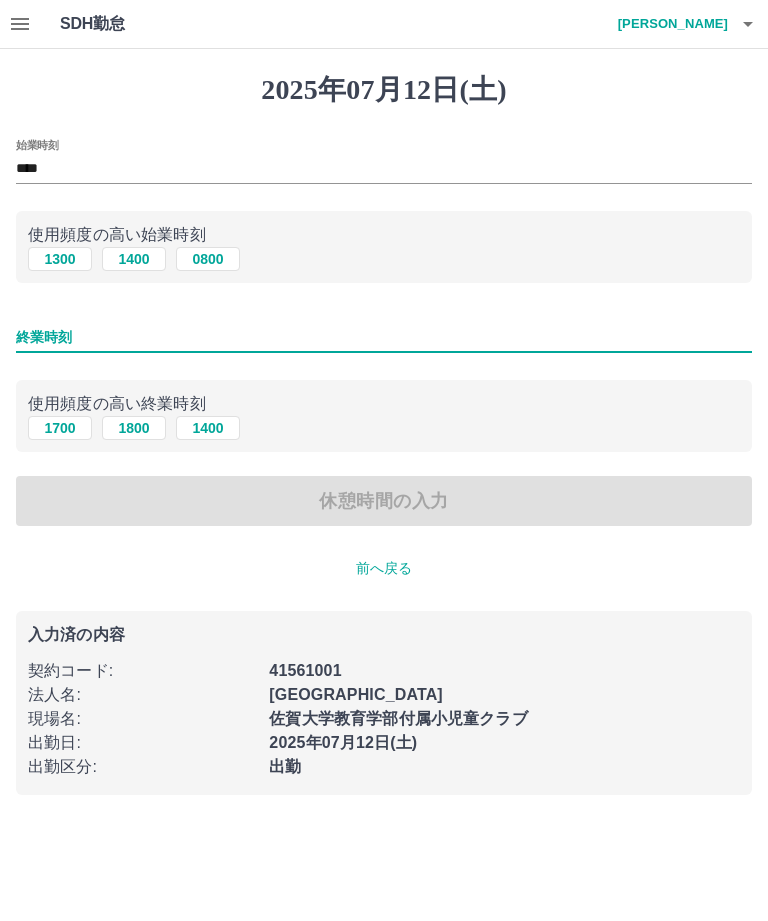 click on "1700" at bounding box center [60, 428] 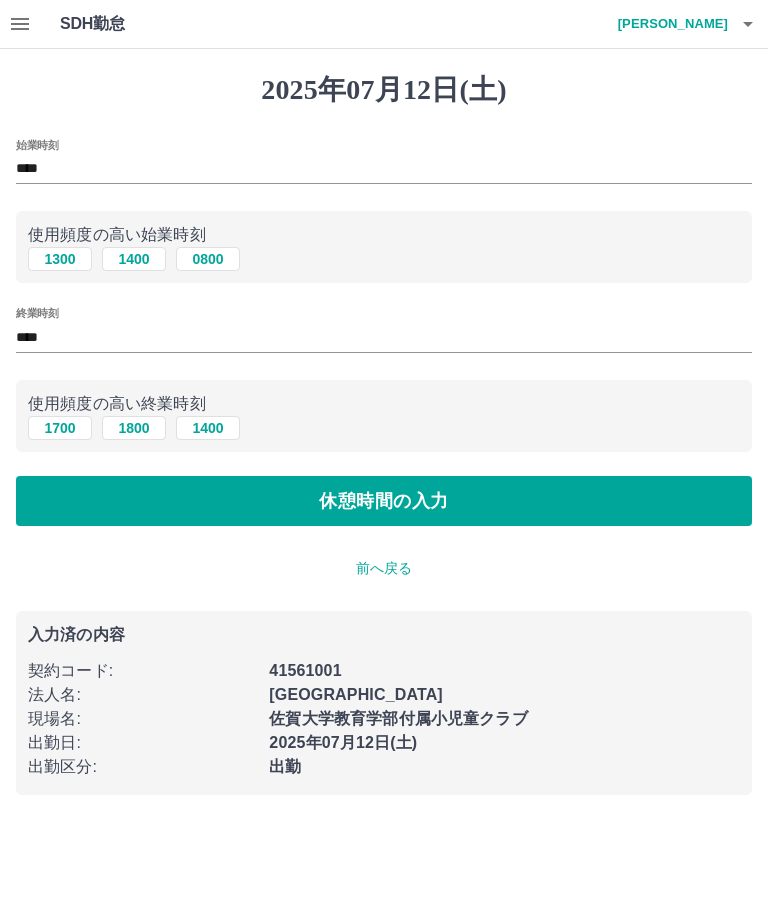 click on "休憩時間の入力" at bounding box center (384, 501) 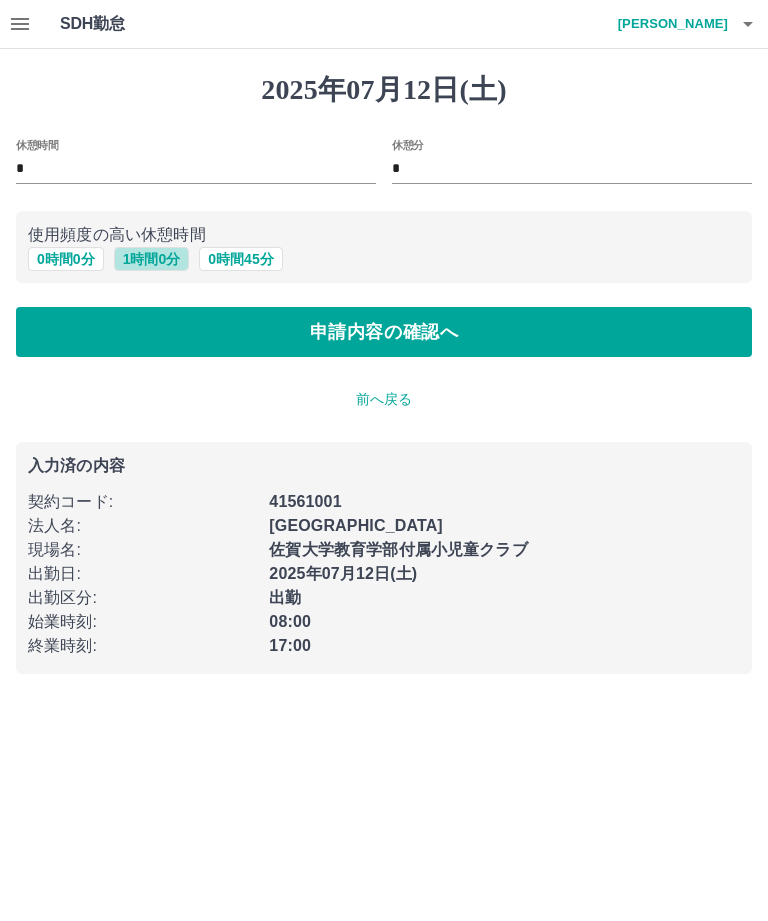 click on "1 時間 0 分" at bounding box center (152, 259) 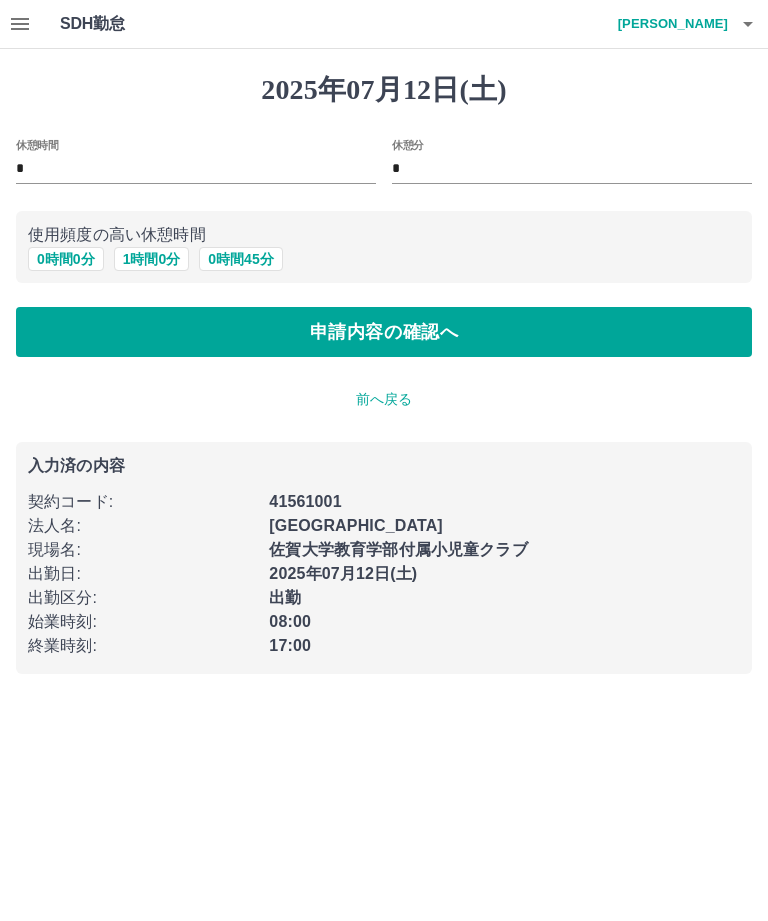 click on "申請内容の確認へ" at bounding box center (384, 332) 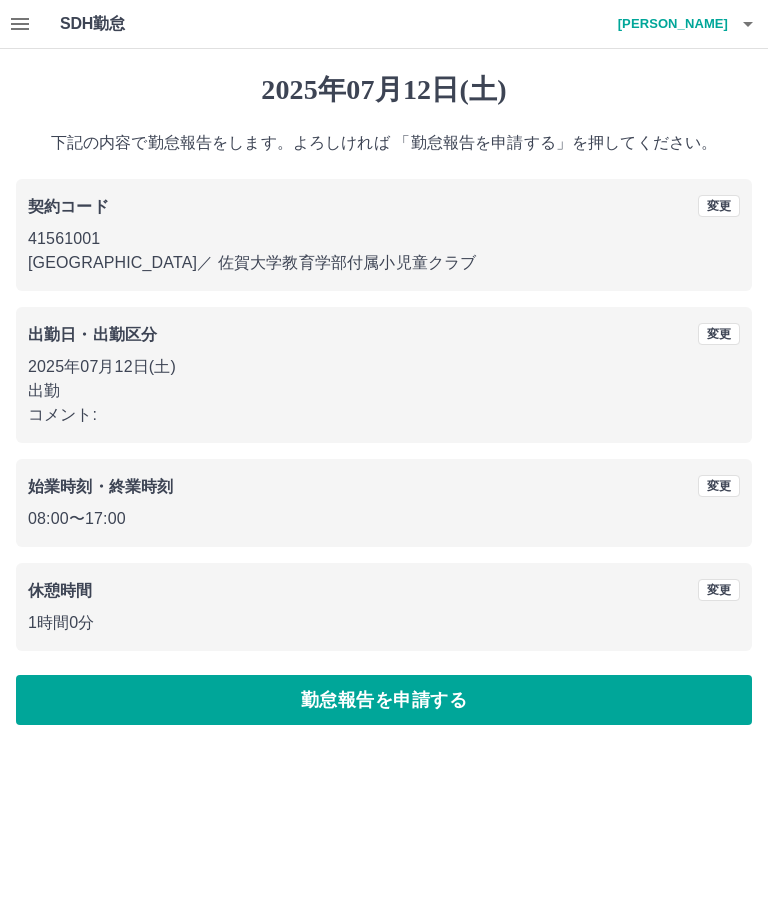 click on "勤怠報告を申請する" at bounding box center [384, 700] 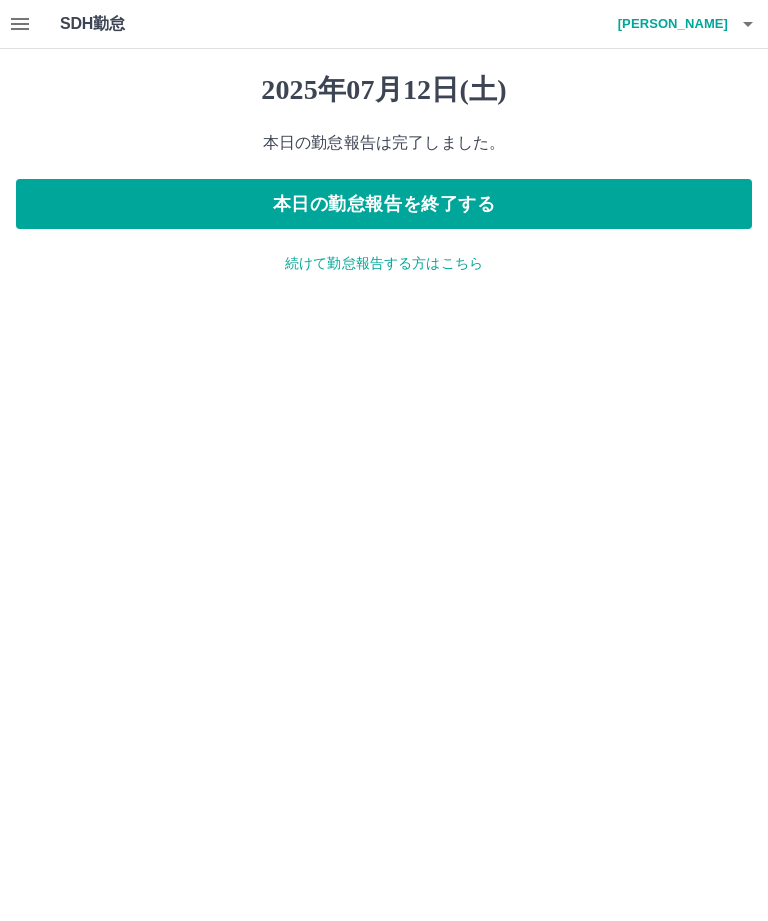 click on "続けて勤怠報告する方はこちら" at bounding box center [384, 263] 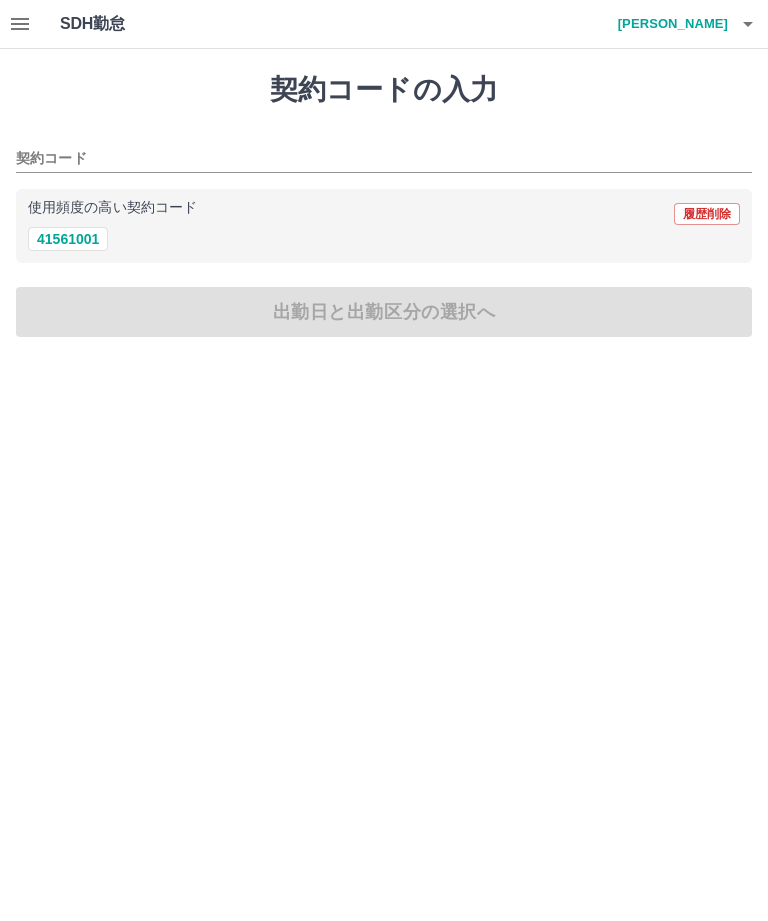 click on "41561001" at bounding box center (68, 239) 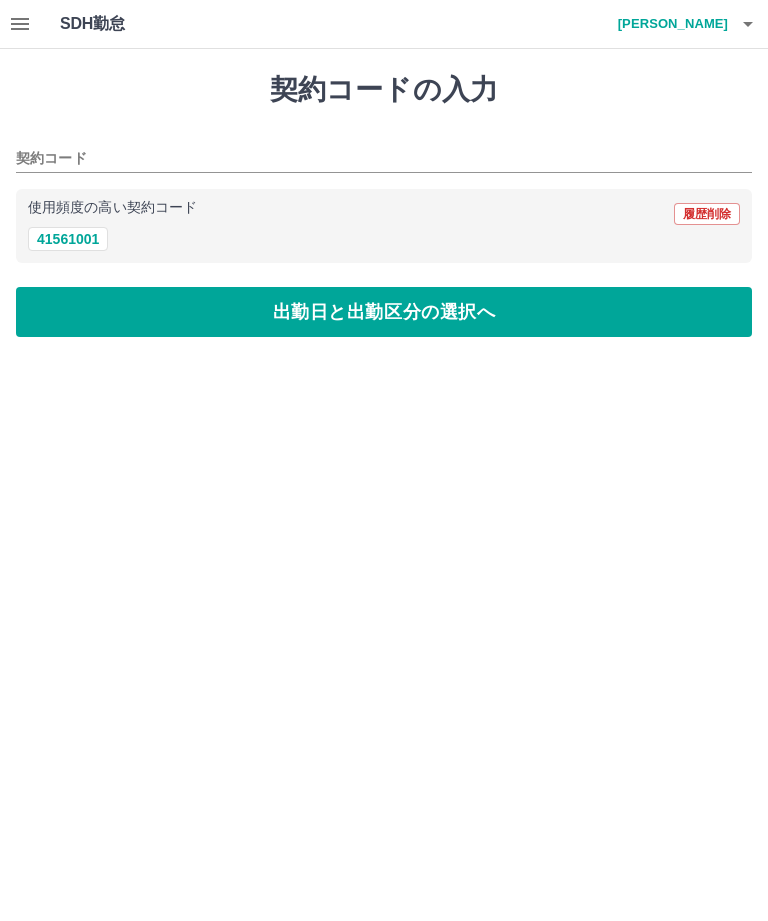 type on "********" 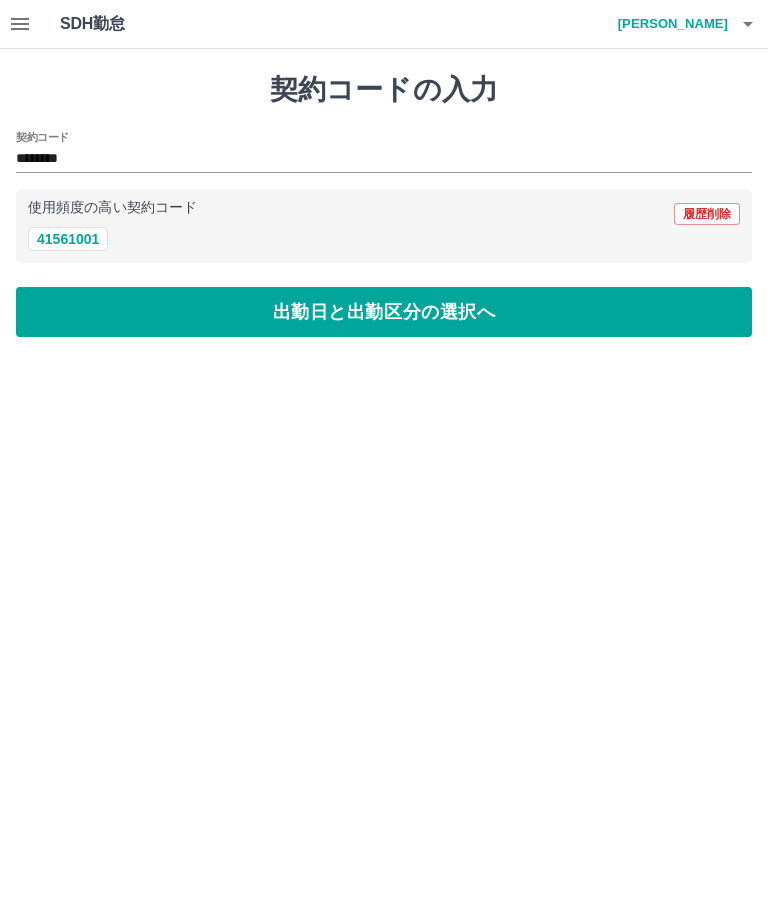 click on "出勤日と出勤区分の選択へ" at bounding box center (384, 312) 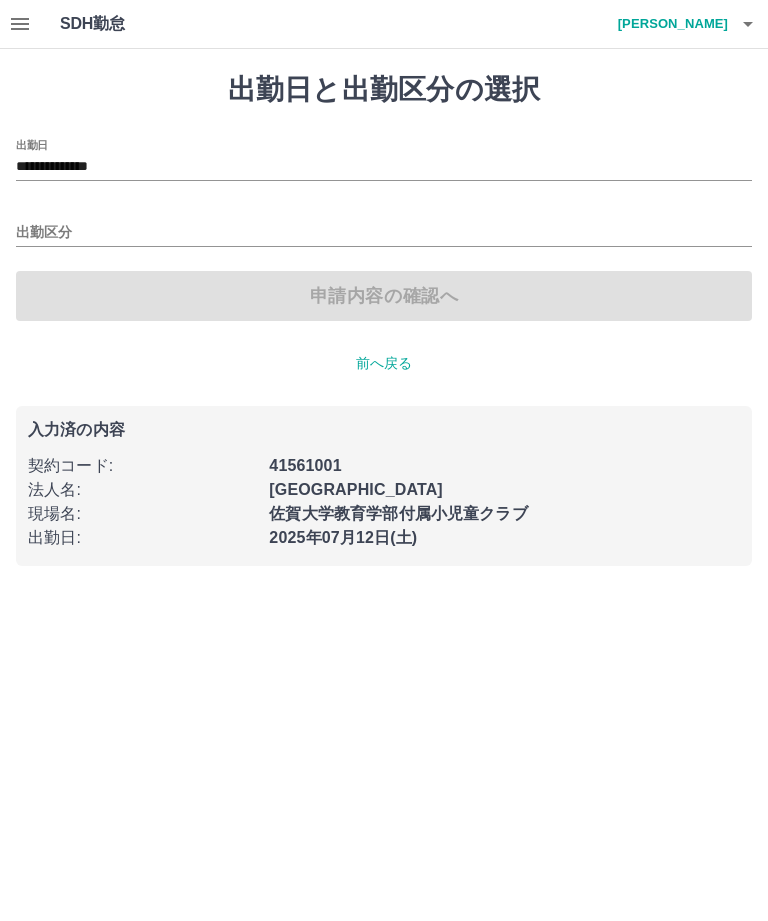 click on "**********" at bounding box center [384, 167] 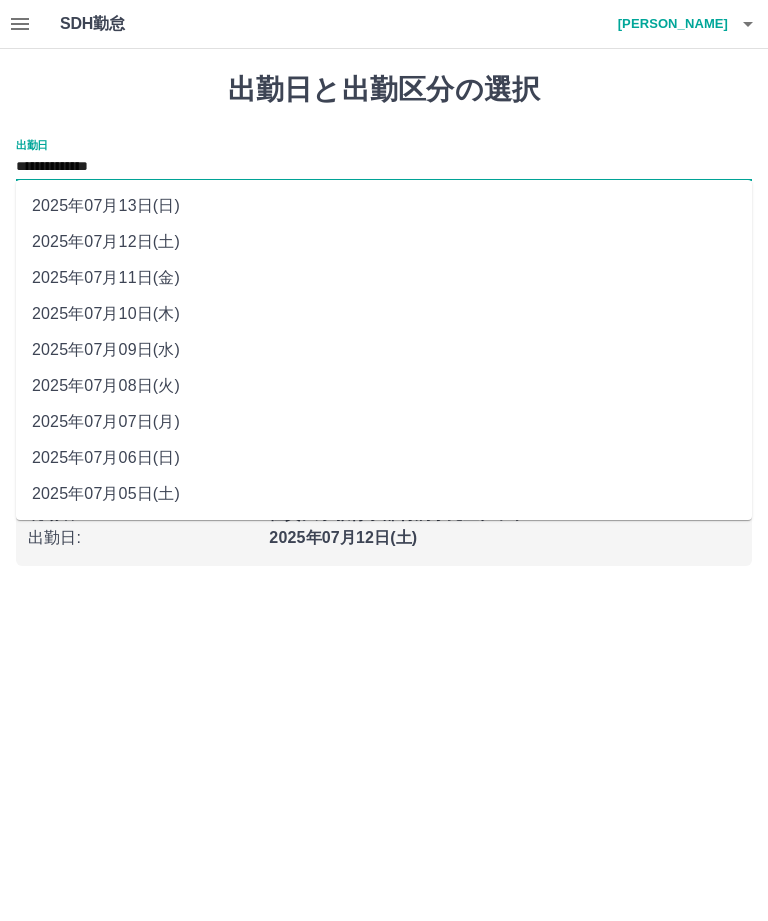 click on "2025年07月13日(日)" at bounding box center [384, 206] 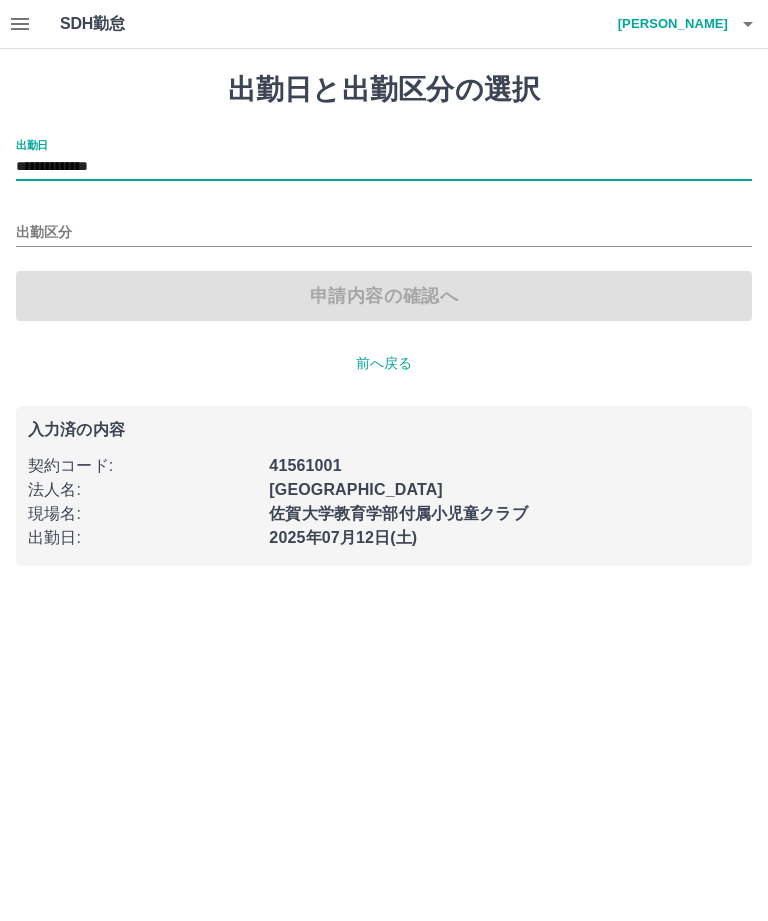 click on "出勤区分" at bounding box center [384, 233] 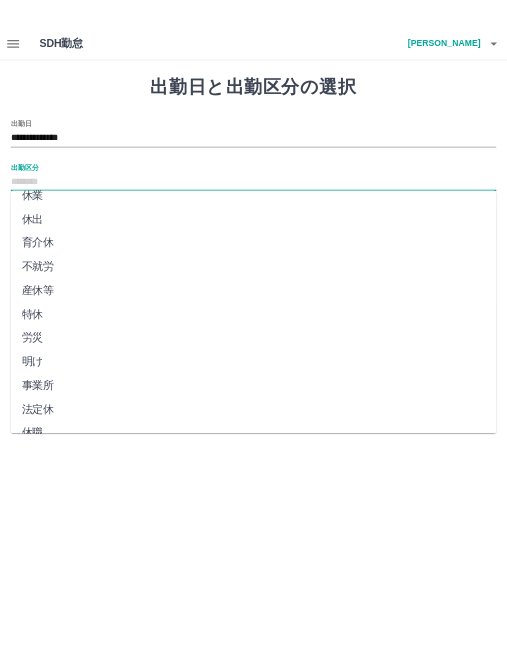 scroll, scrollTop: 270, scrollLeft: 0, axis: vertical 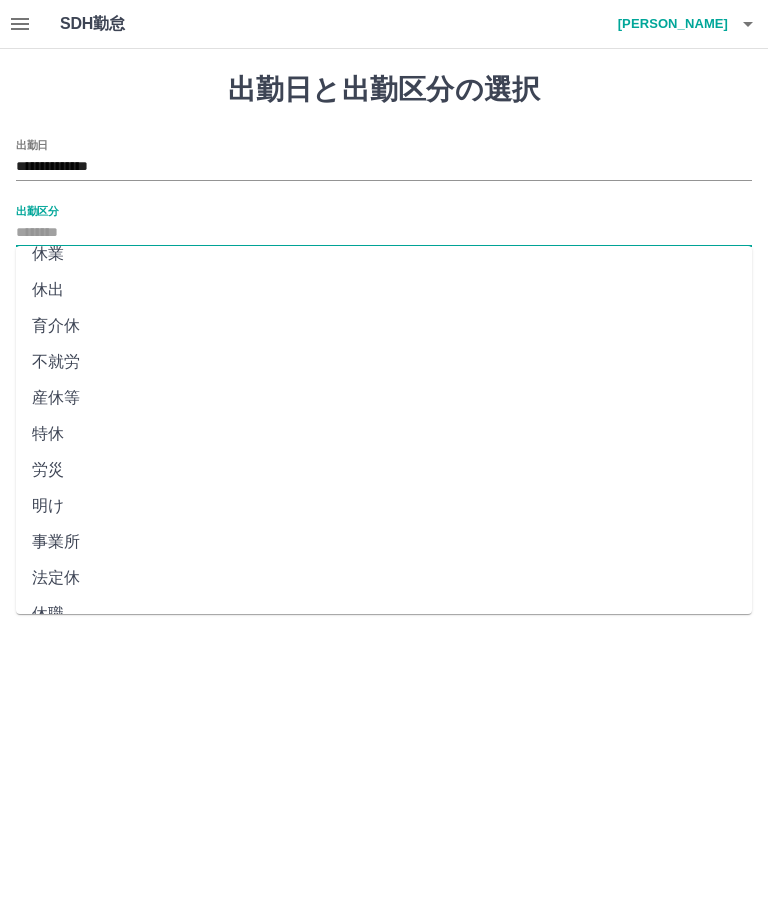 click on "法定休" at bounding box center [384, 578] 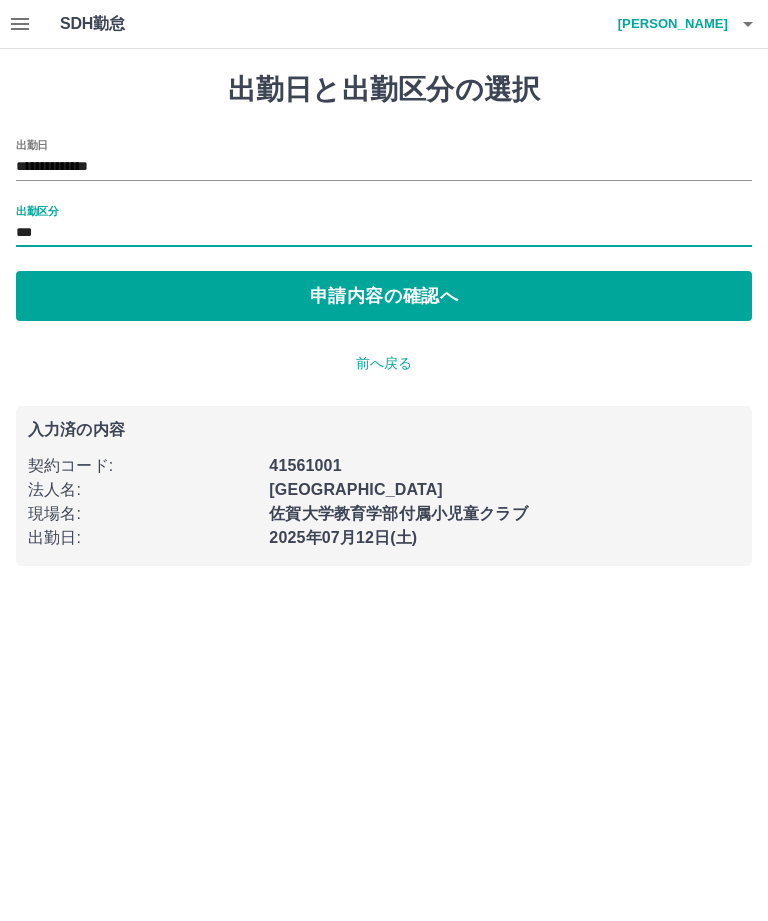 click on "申請内容の確認へ" at bounding box center (384, 296) 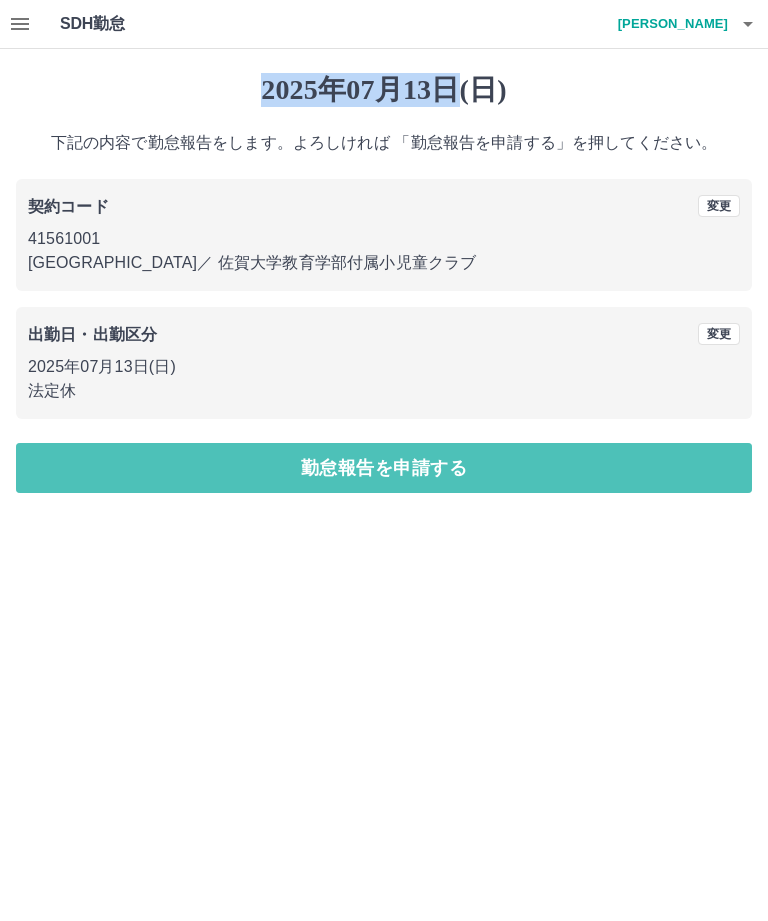 click on "勤怠報告を申請する" at bounding box center [384, 468] 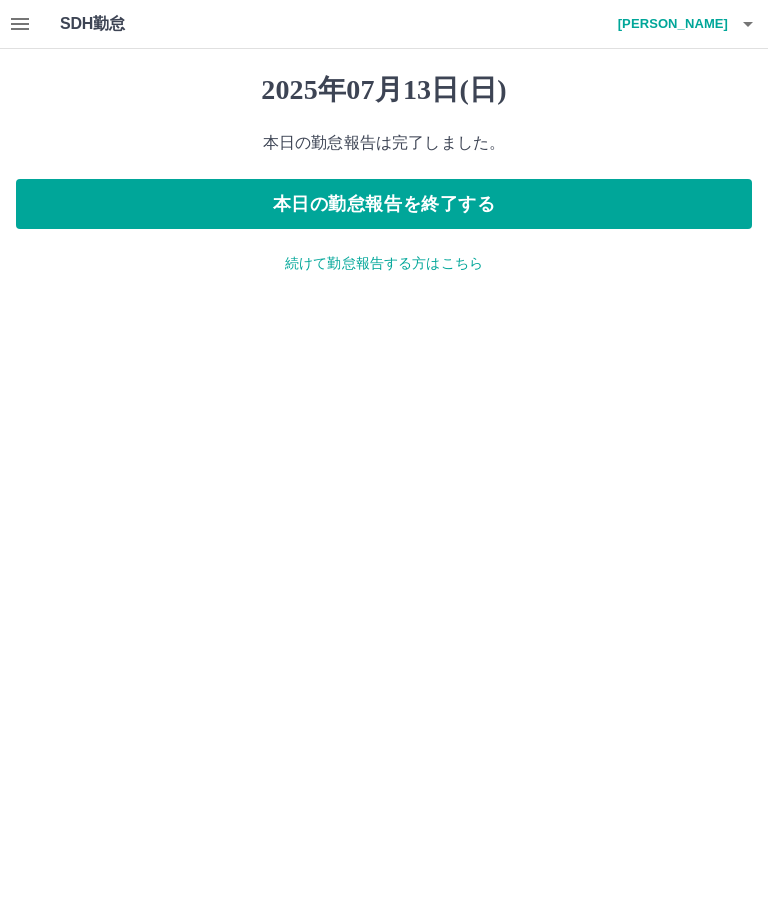 click on "続けて勤怠報告する方はこちら" at bounding box center (384, 263) 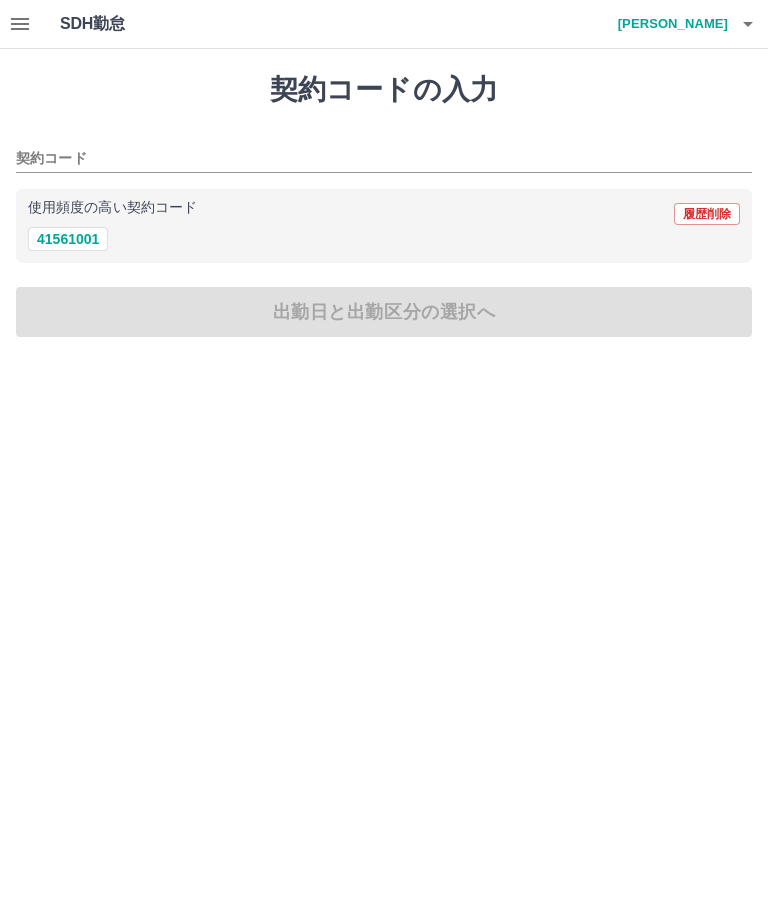 click on "41561001" at bounding box center [68, 239] 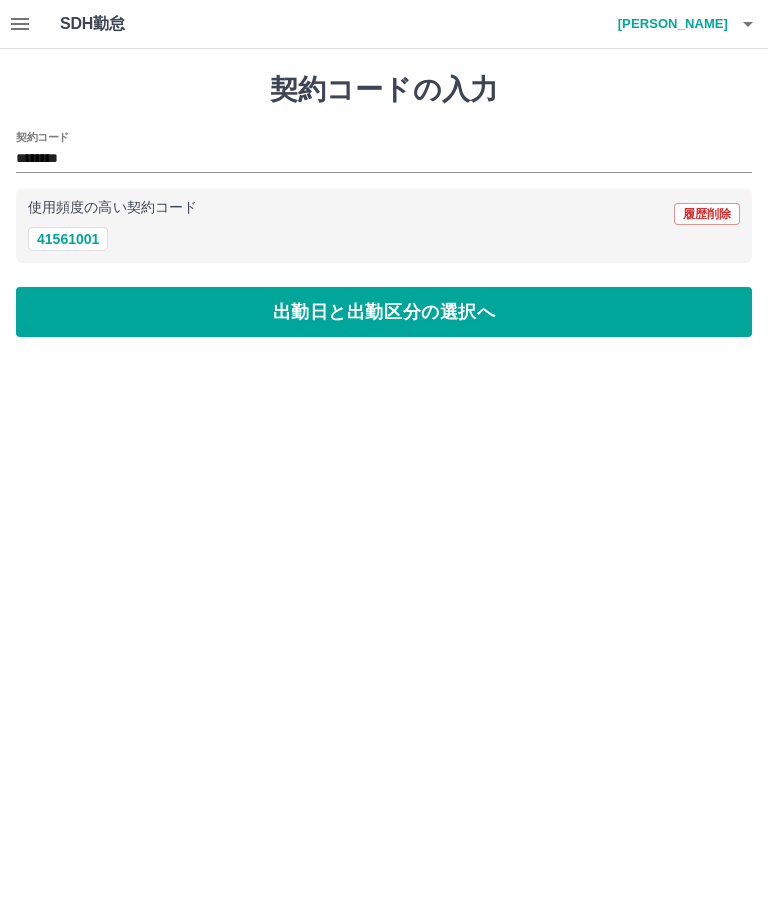 click on "出勤日と出勤区分の選択へ" at bounding box center [384, 312] 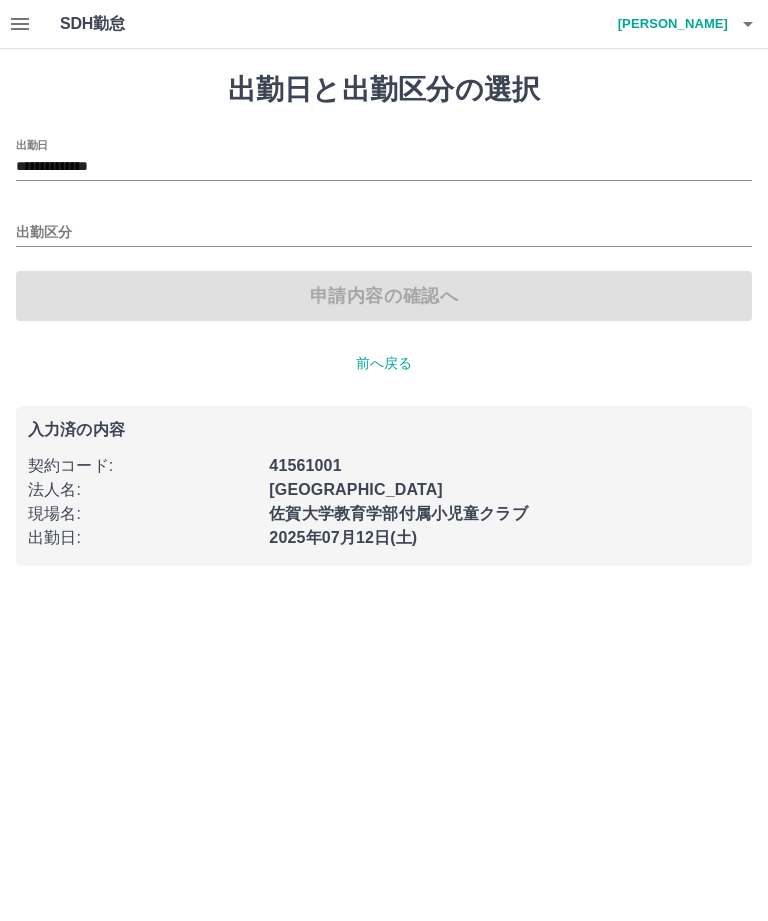 click on "**********" at bounding box center (384, 167) 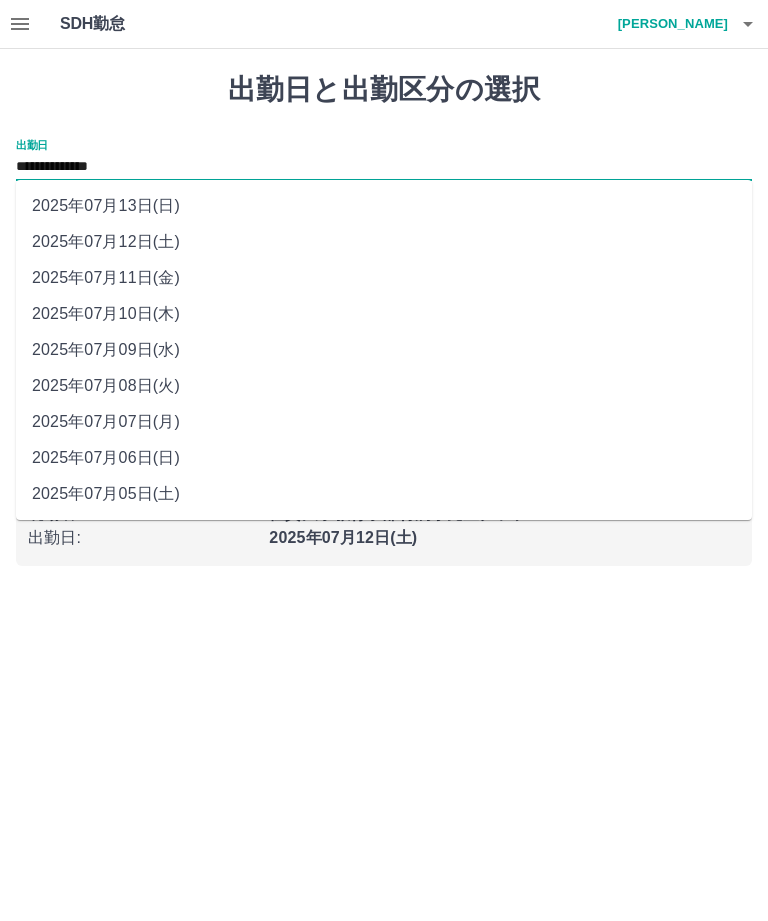 click on "2025年07月11日(金)" at bounding box center (384, 278) 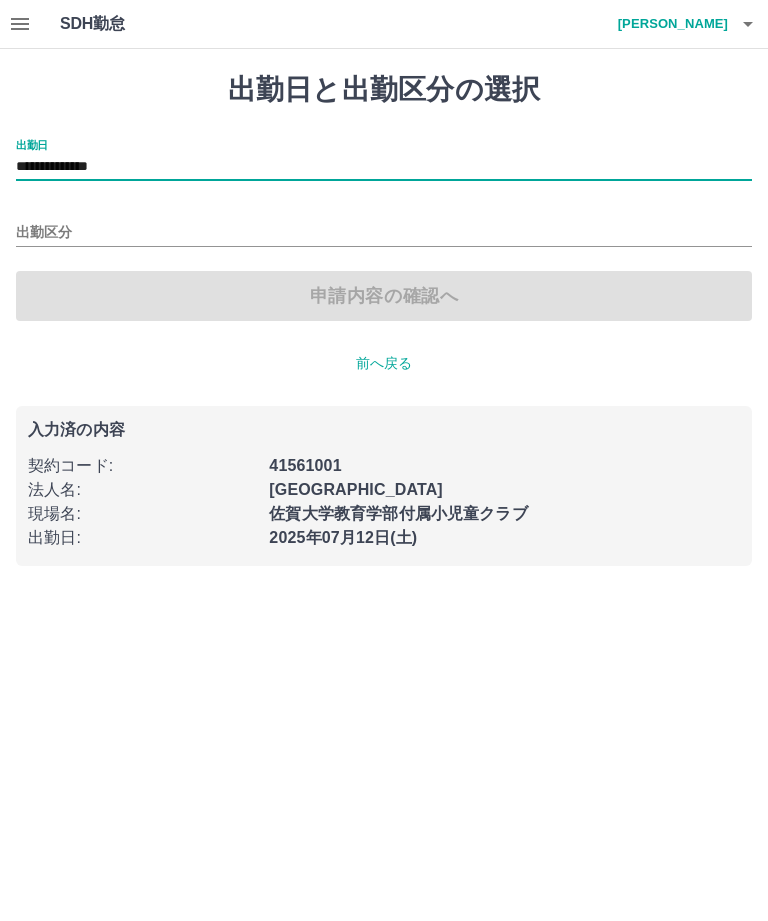 click on "出勤区分" at bounding box center [384, 233] 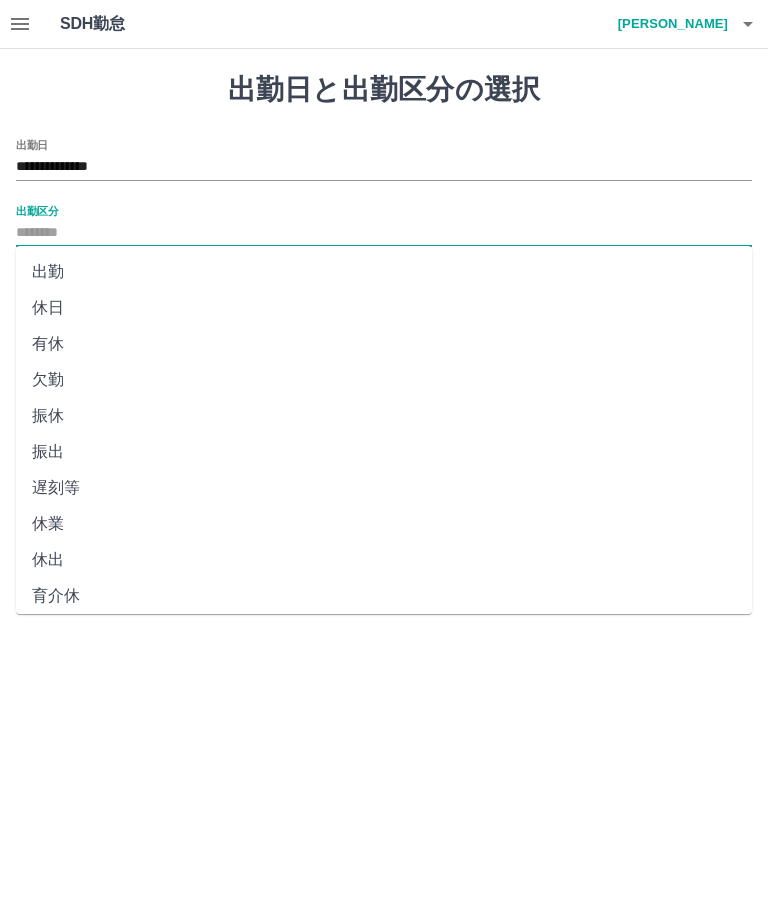 click on "欠勤" at bounding box center [384, 380] 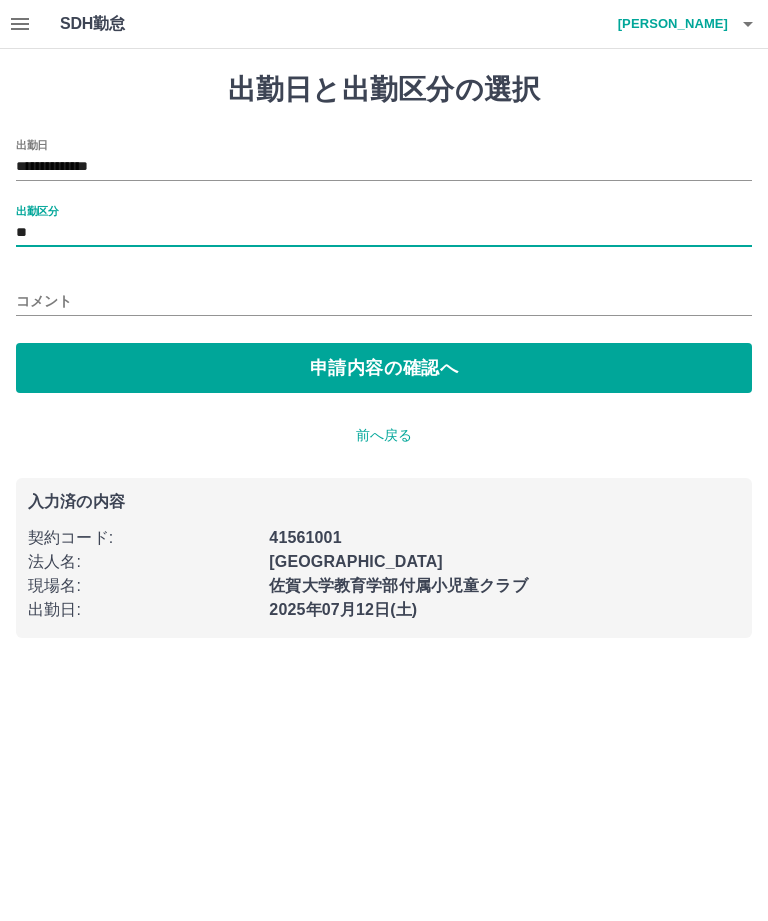click on "申請内容の確認へ" at bounding box center (384, 368) 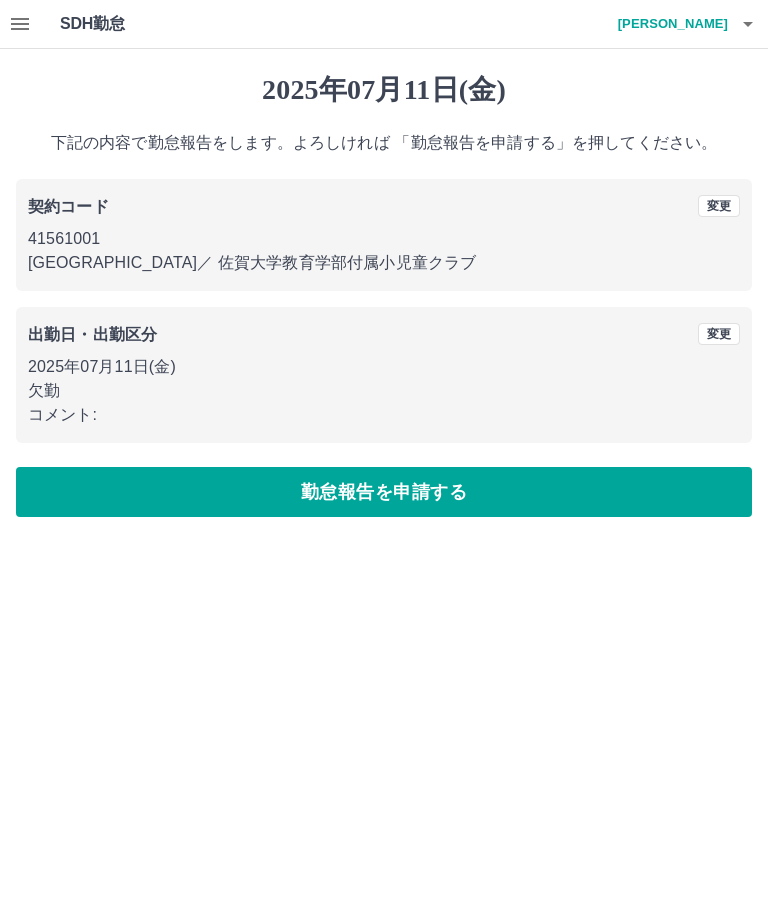 click on "勤怠報告を申請する" at bounding box center (384, 492) 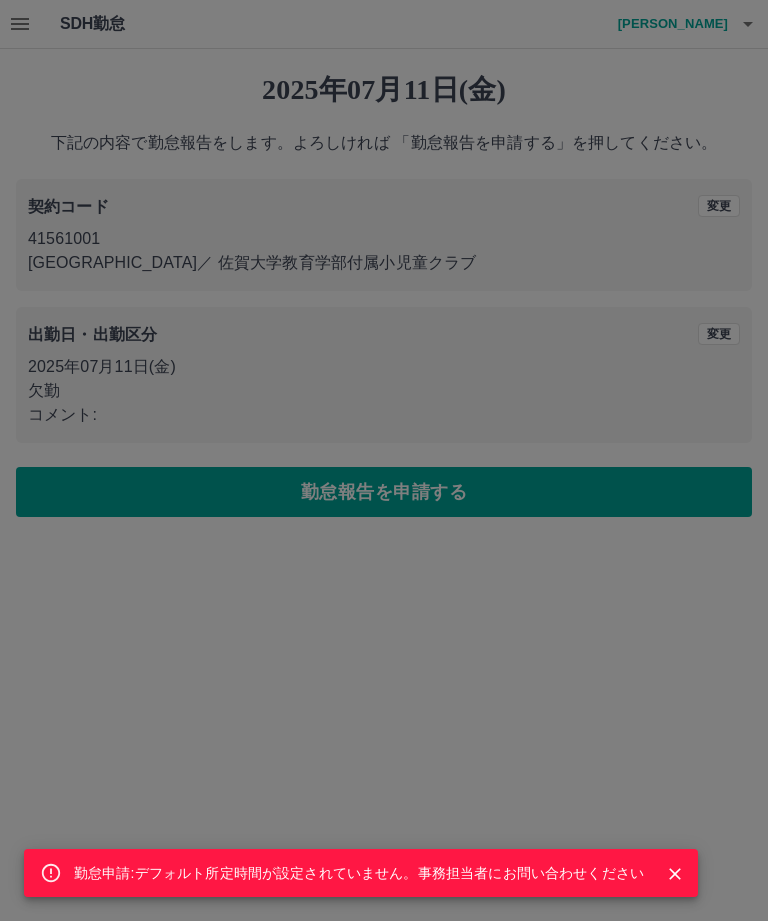 click at bounding box center (675, 874) 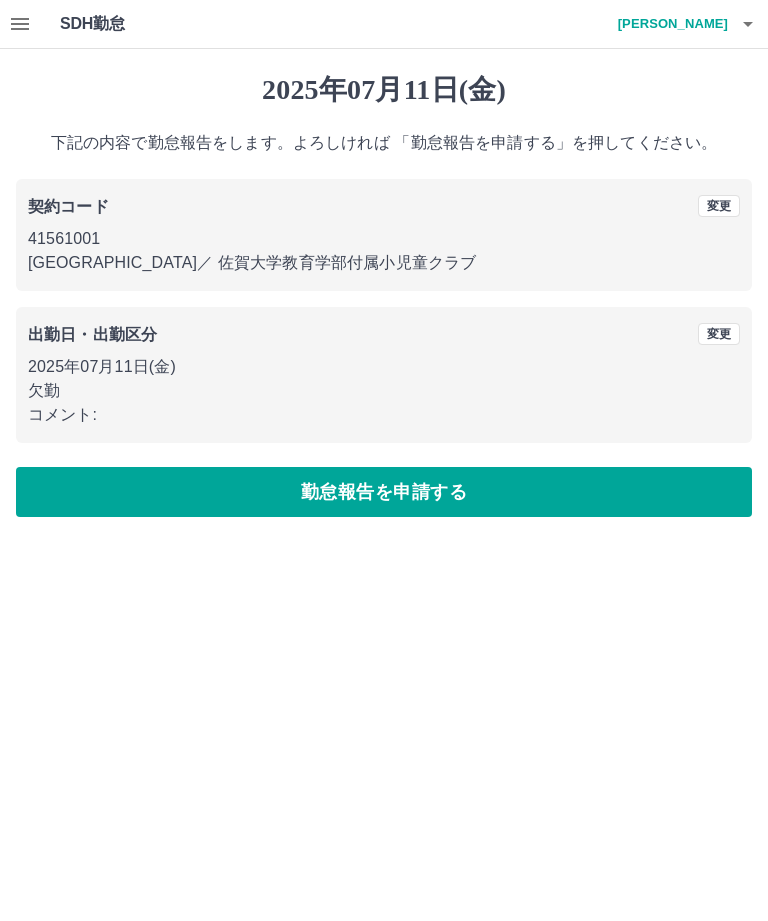 click on "出勤日・出勤区分" at bounding box center (92, 334) 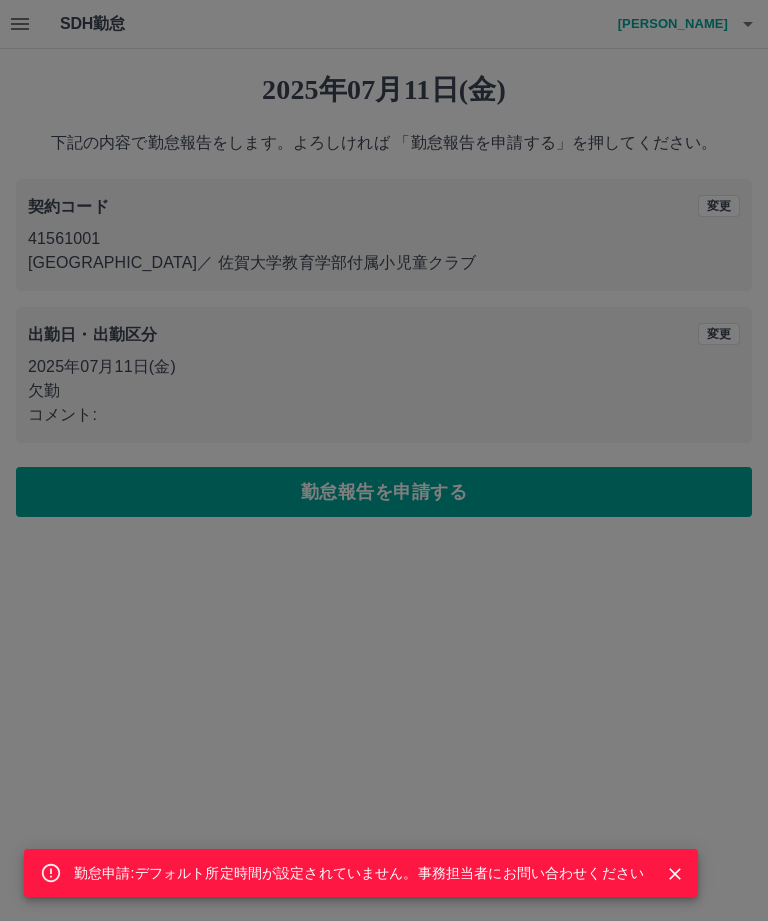 click at bounding box center (667, 873) 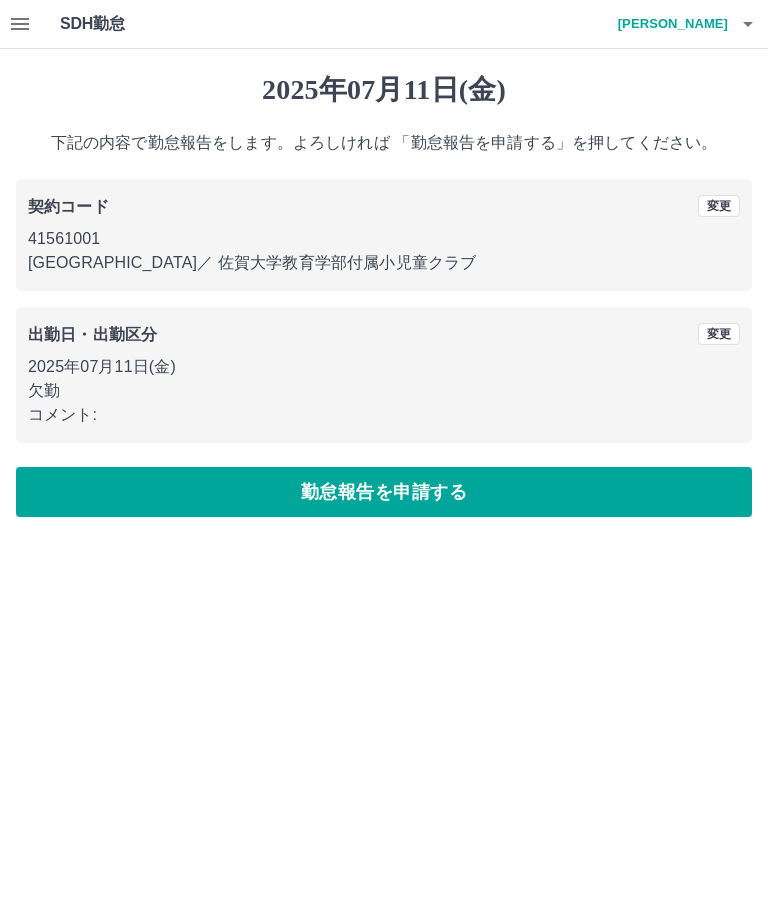 click on "2025年07月11日(金)" at bounding box center (384, 90) 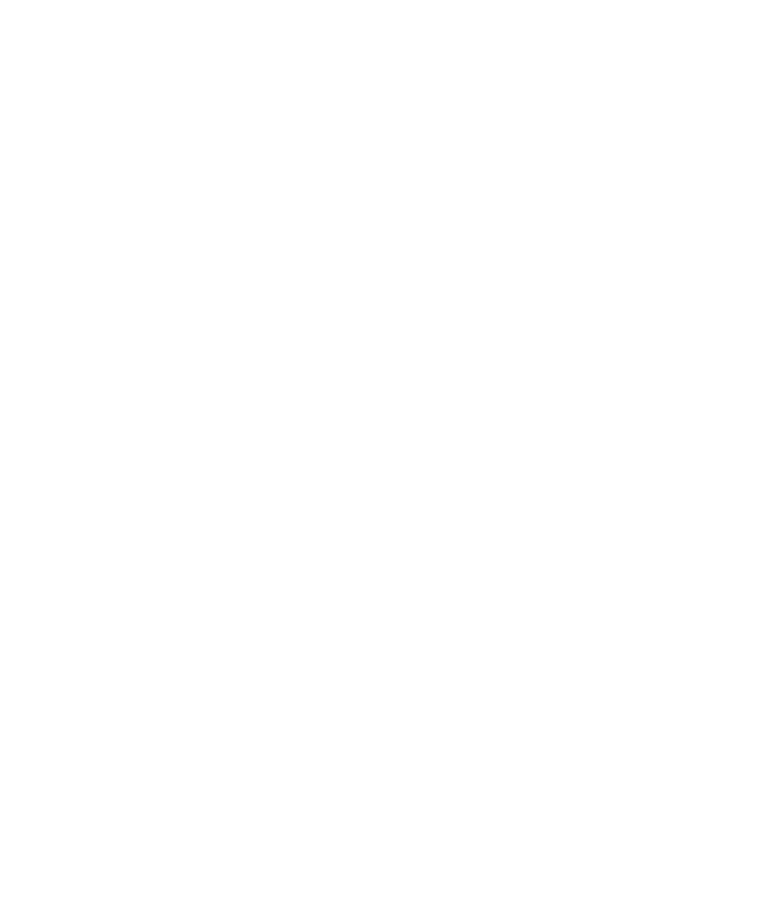scroll, scrollTop: 0, scrollLeft: 0, axis: both 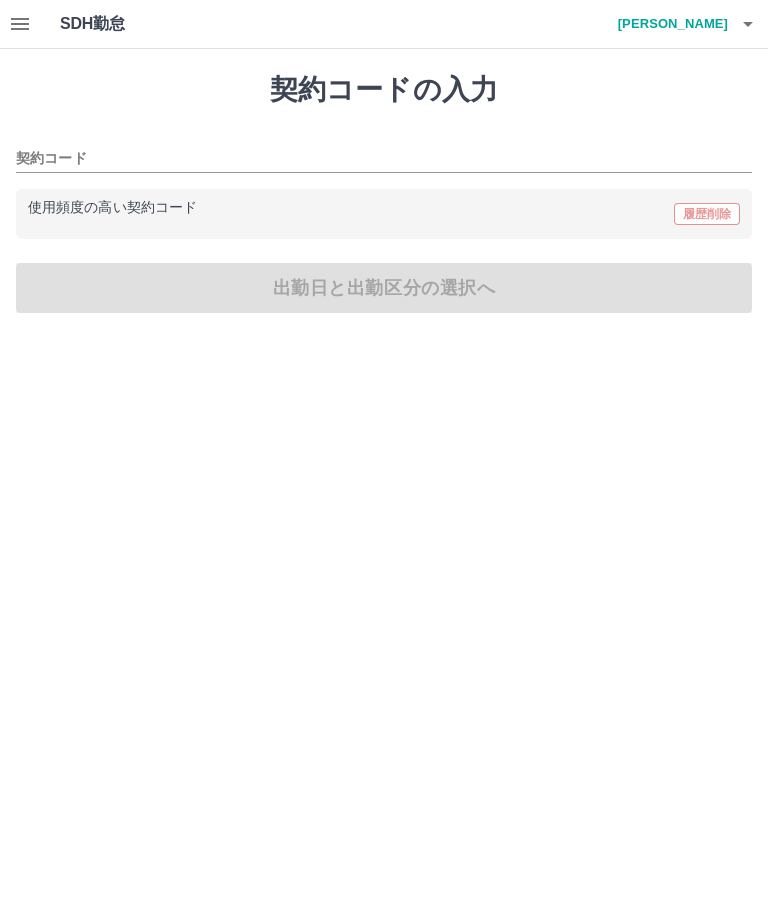 type on "********" 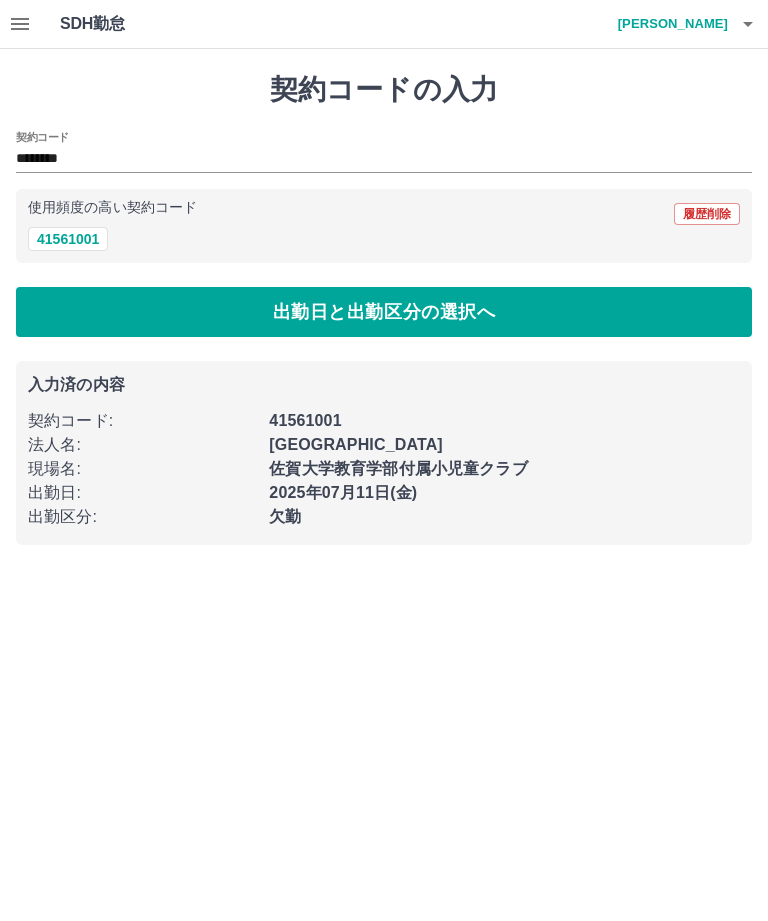 click on "41561001" at bounding box center [68, 239] 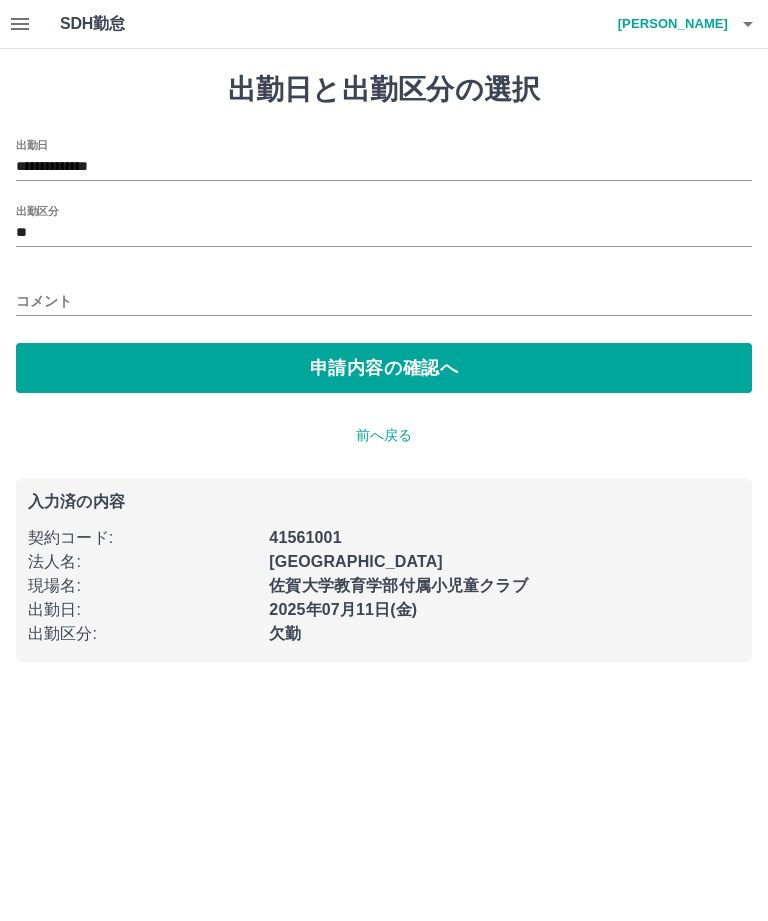 click on "申請内容の確認へ" at bounding box center (384, 368) 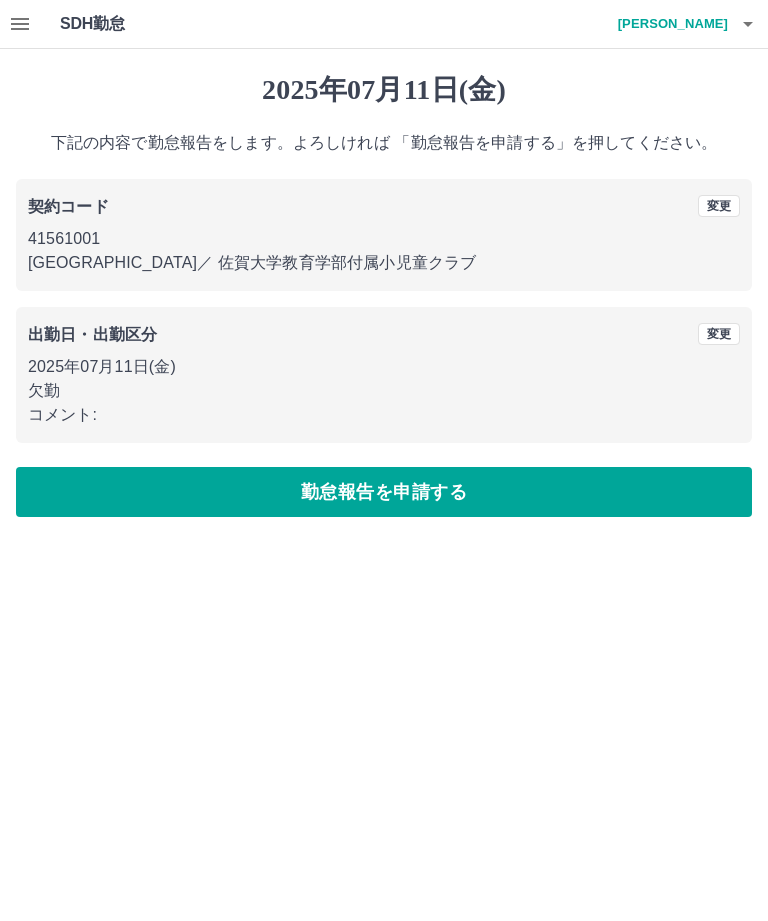 click on "勤怠報告を申請する" at bounding box center [384, 492] 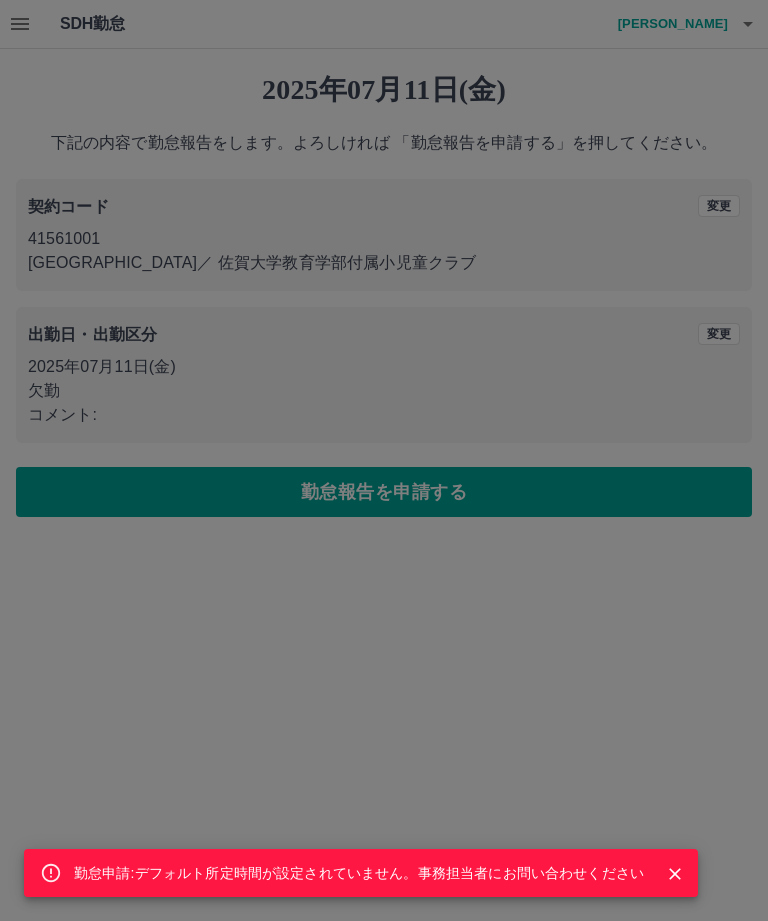 click 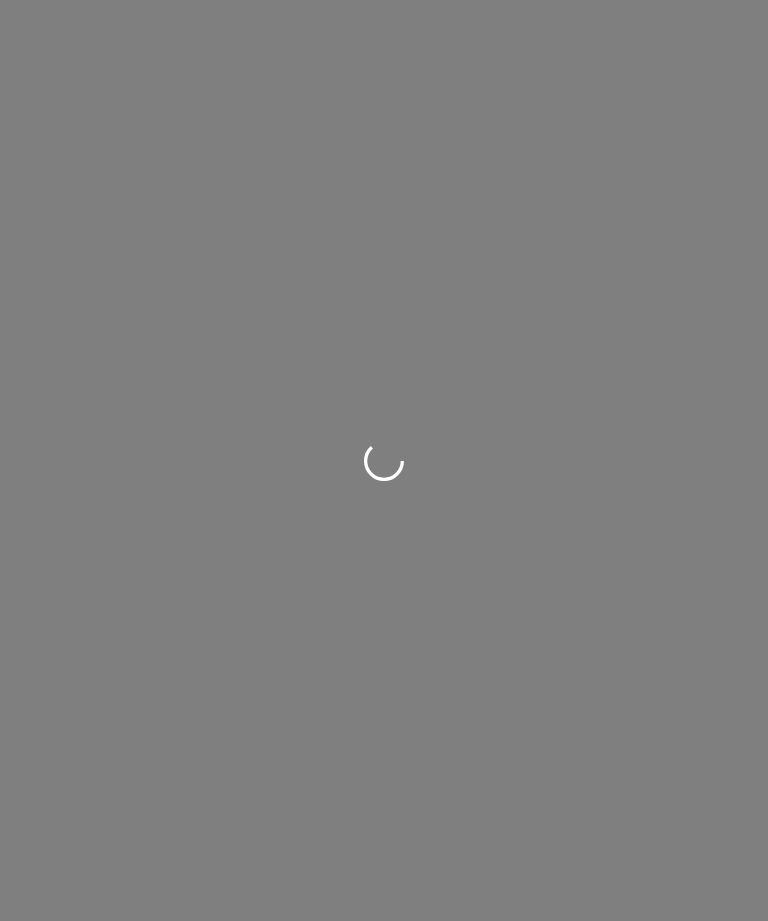 scroll, scrollTop: 0, scrollLeft: 0, axis: both 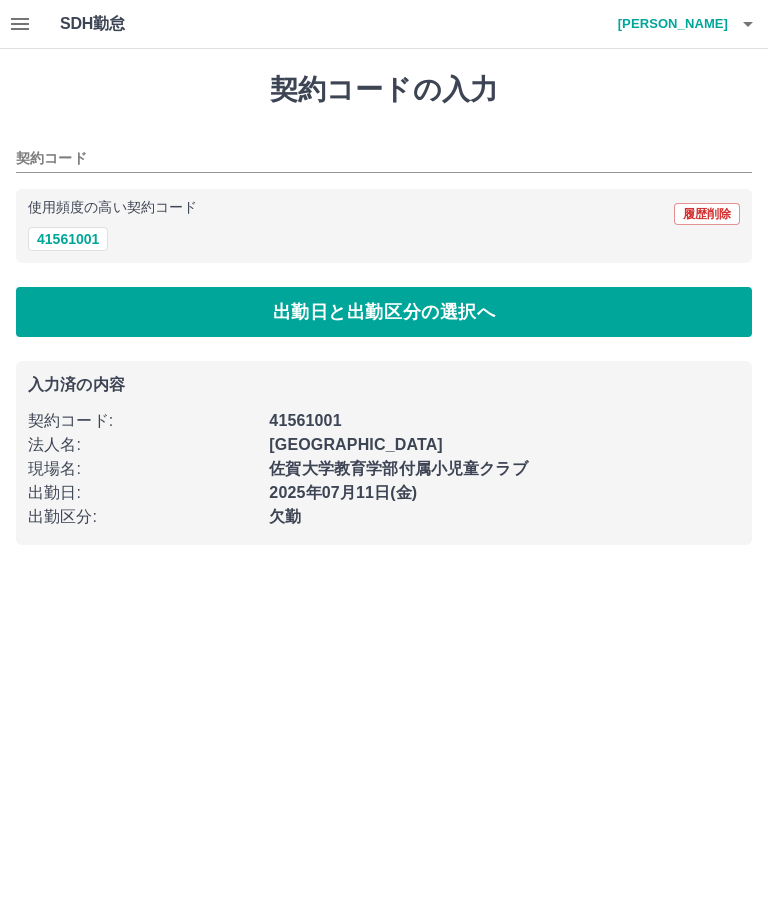 type on "********" 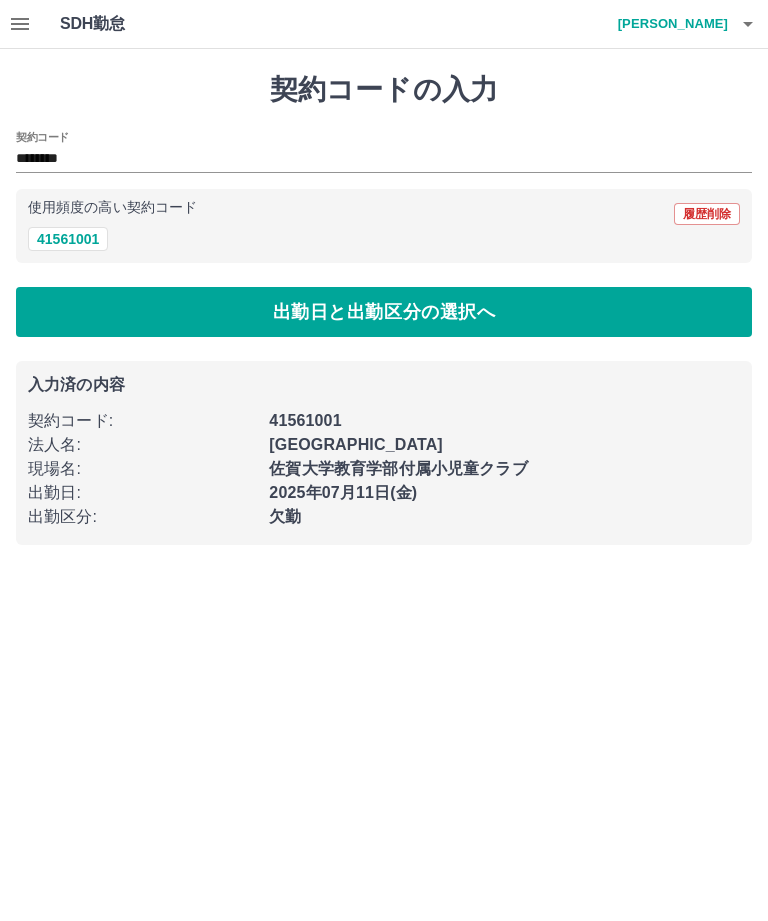 click on "出勤日と出勤区分の選択へ" at bounding box center [384, 312] 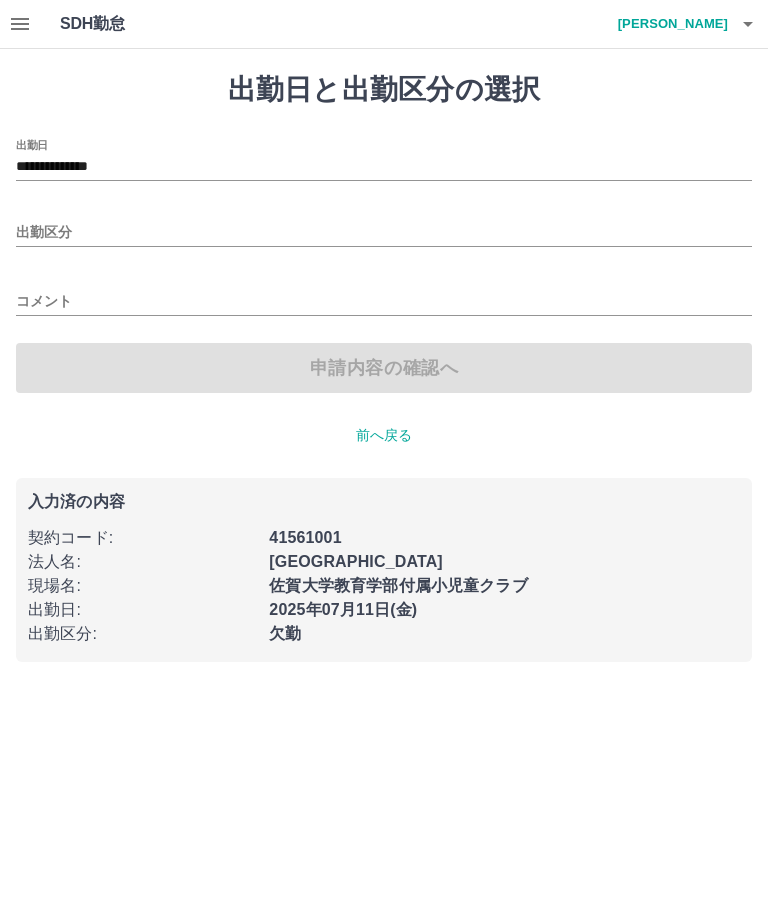 type on "**********" 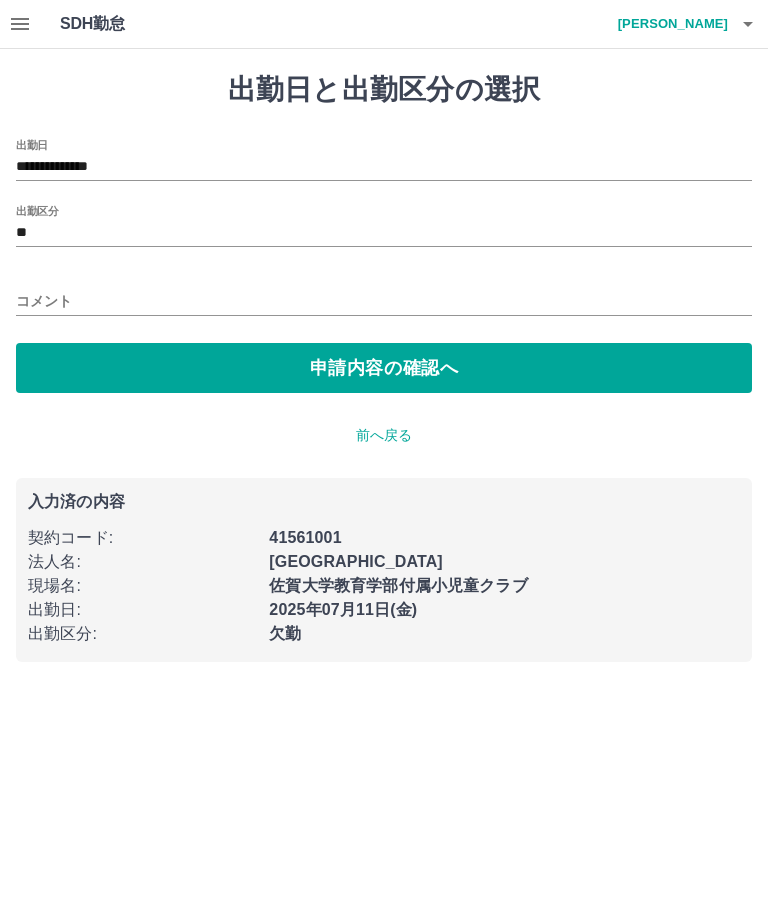 click on "**********" at bounding box center (384, 167) 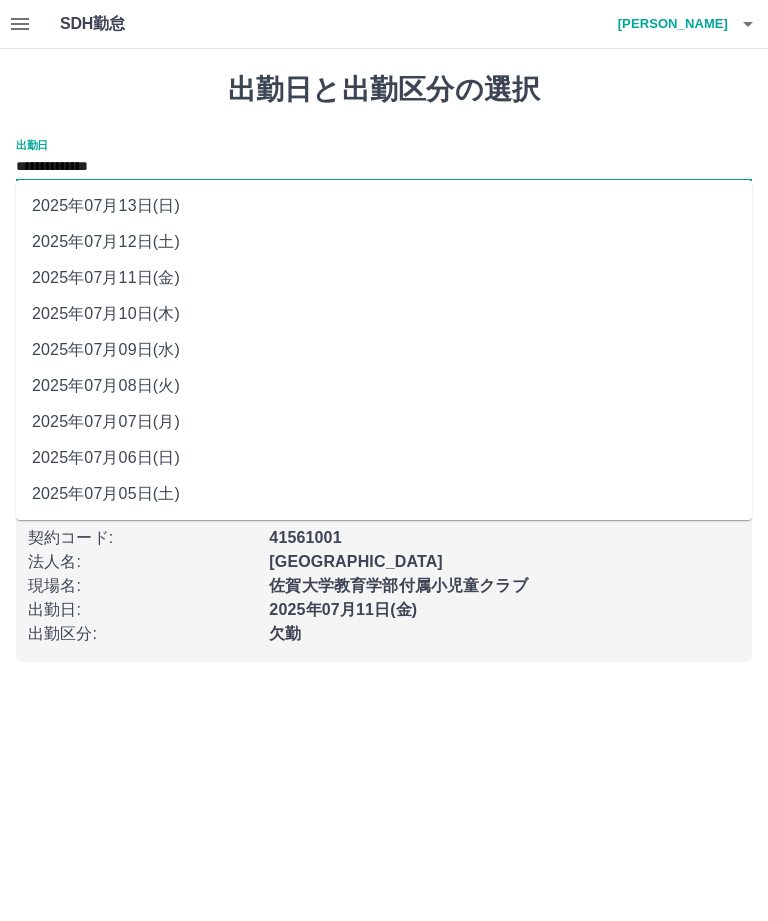 click on "2025年07月10日(木)" at bounding box center (384, 314) 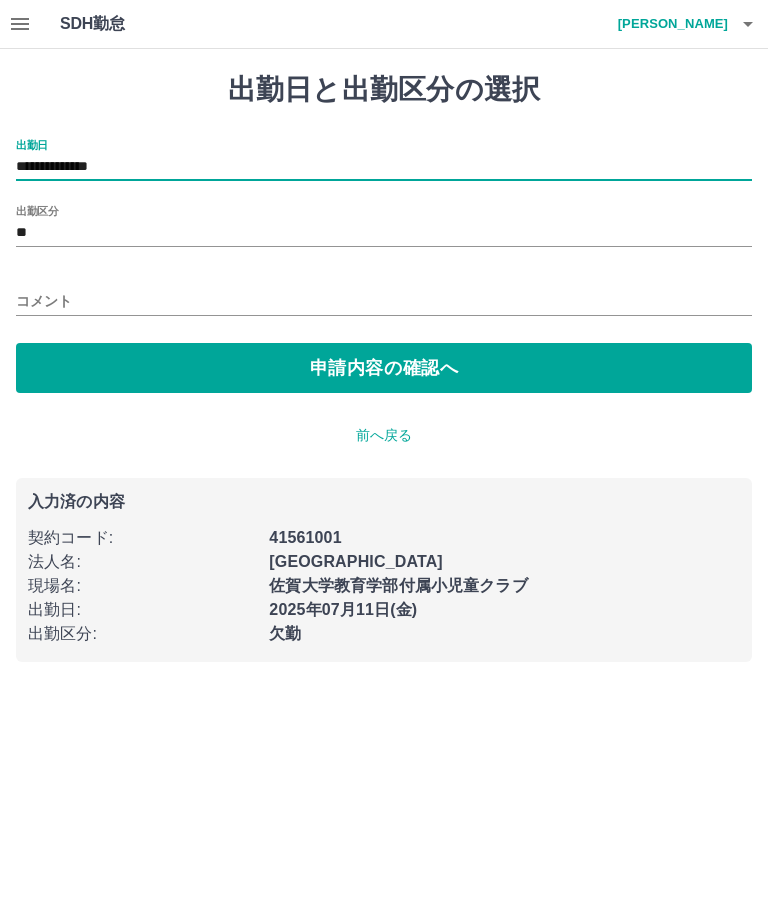 click on "**" at bounding box center (384, 233) 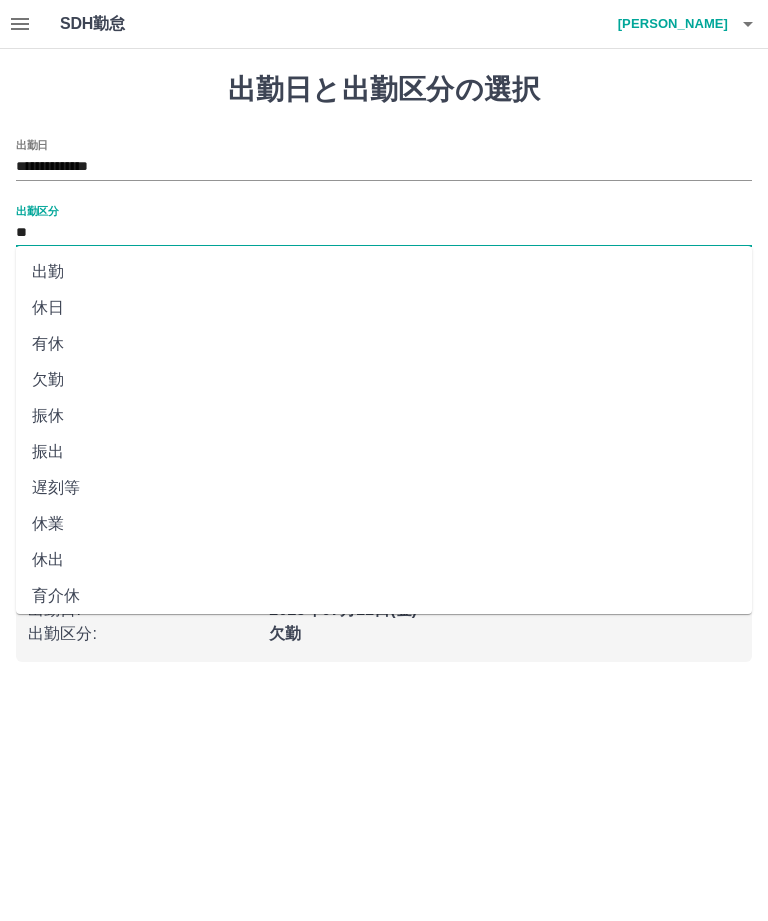 click on "休日" at bounding box center [384, 308] 